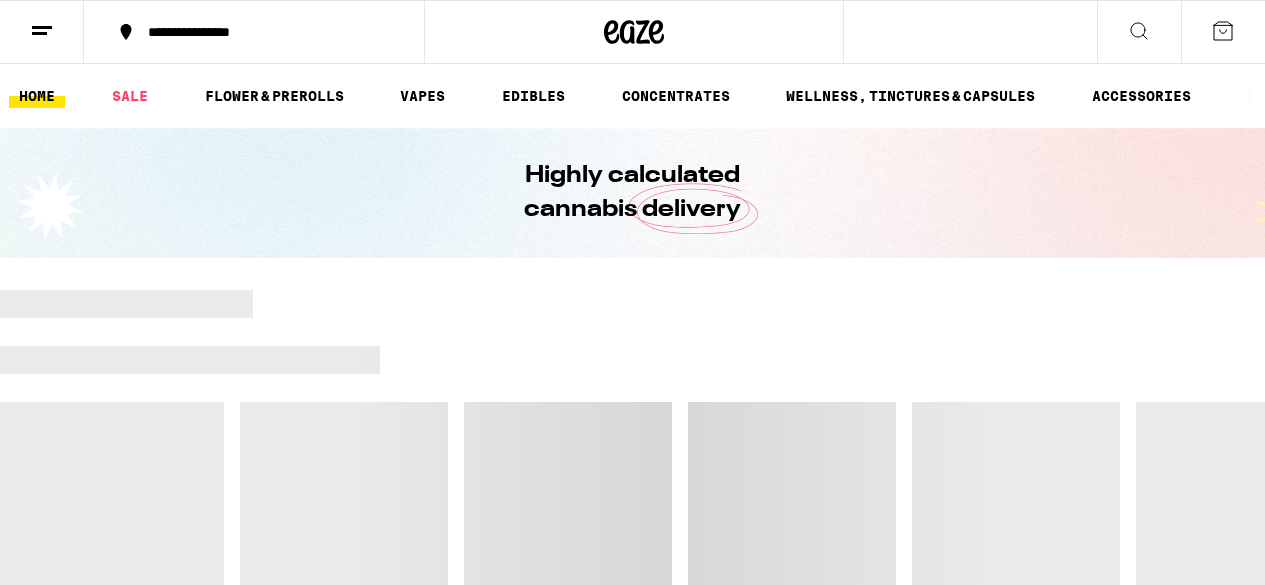 scroll, scrollTop: 0, scrollLeft: 0, axis: both 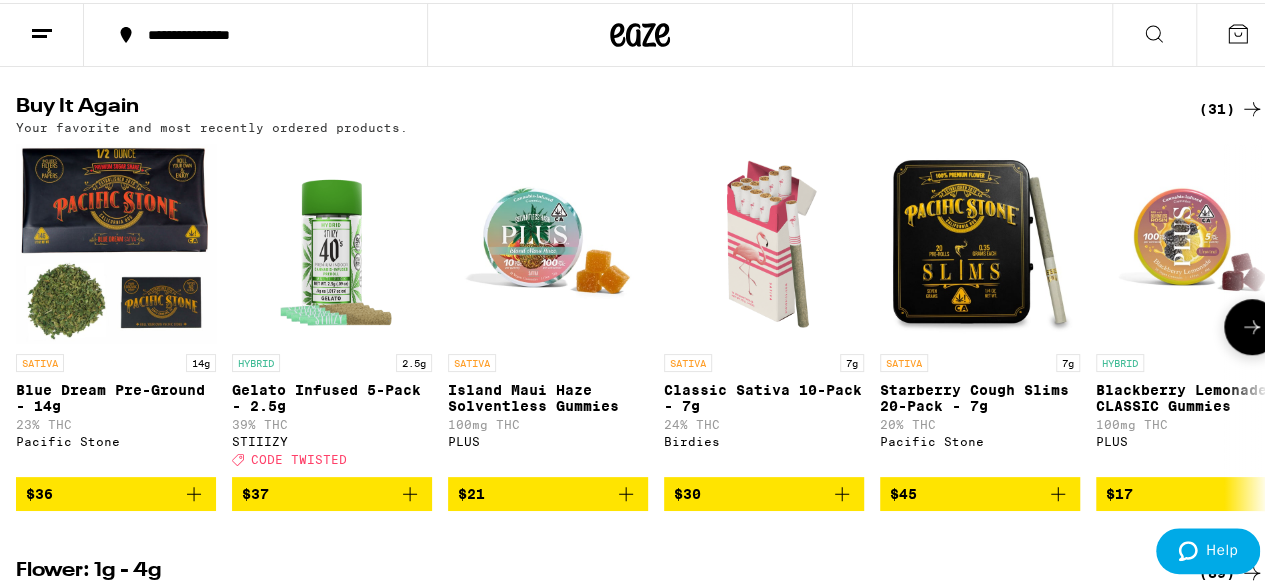 click on "$36" at bounding box center [116, 491] 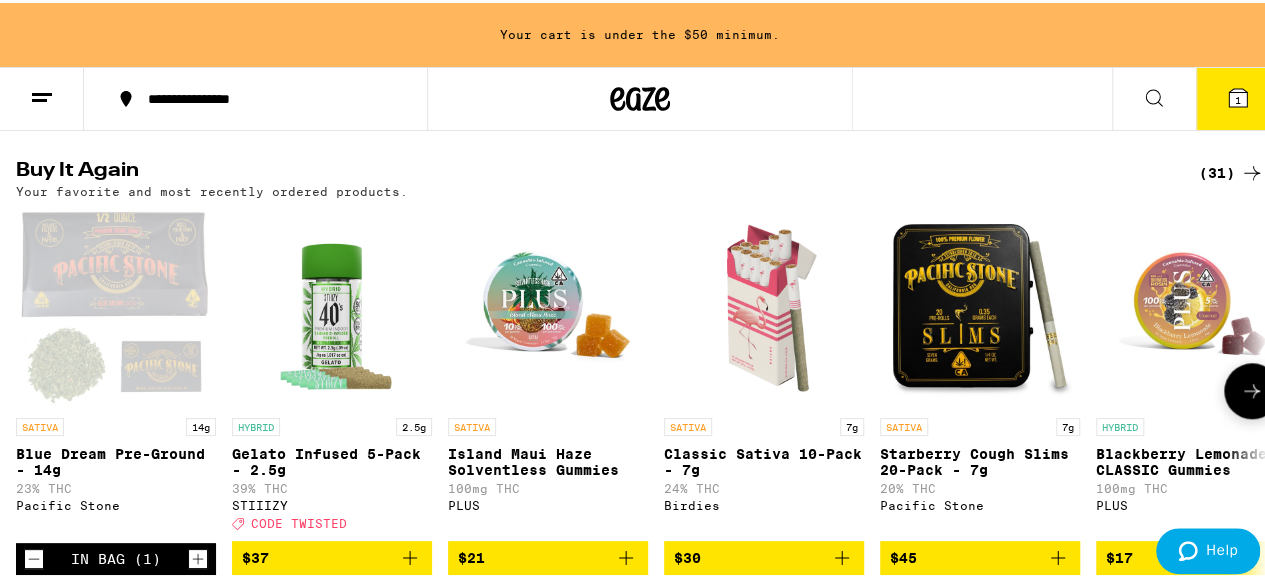 scroll, scrollTop: 723, scrollLeft: 0, axis: vertical 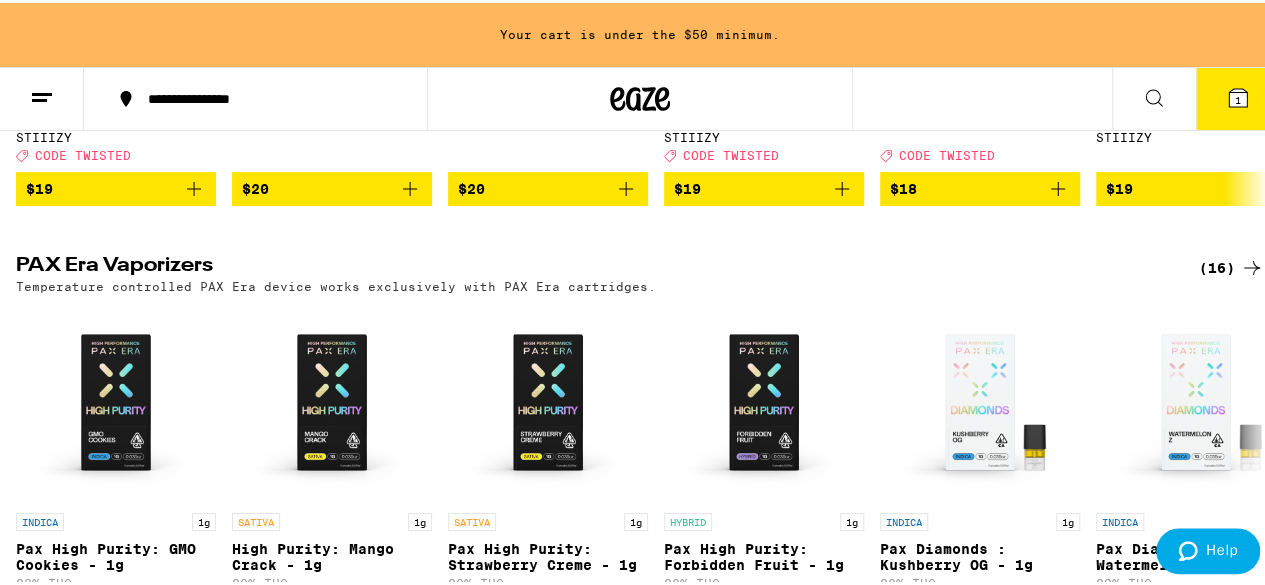 click at bounding box center [42, 96] 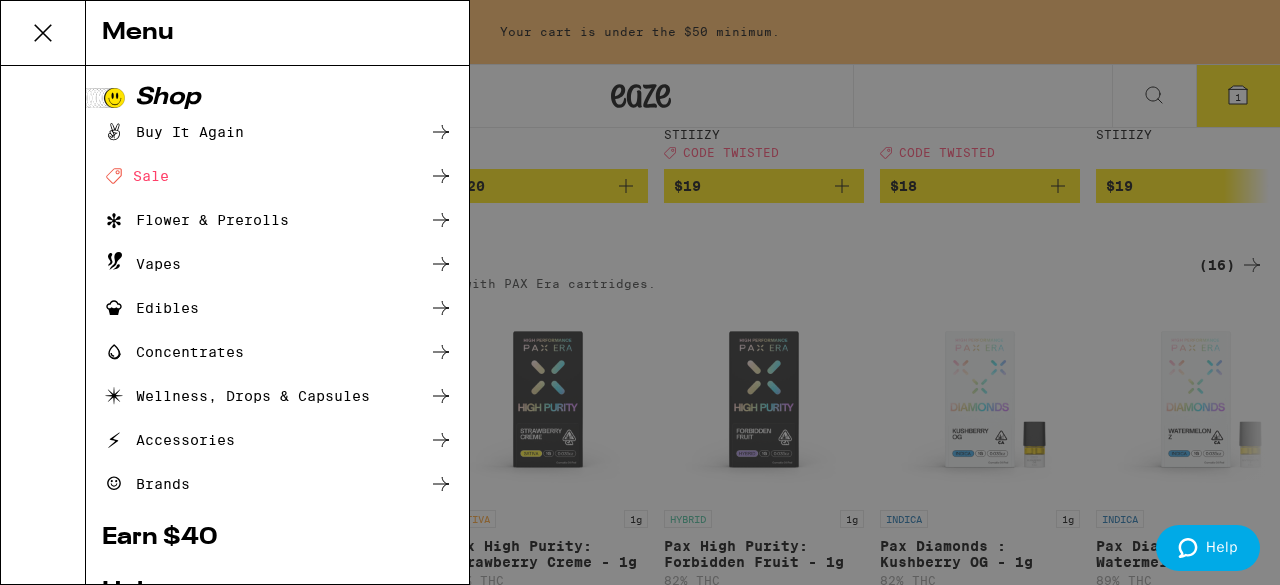 click on "Deal Created with Sketch. Sale" at bounding box center [135, 176] 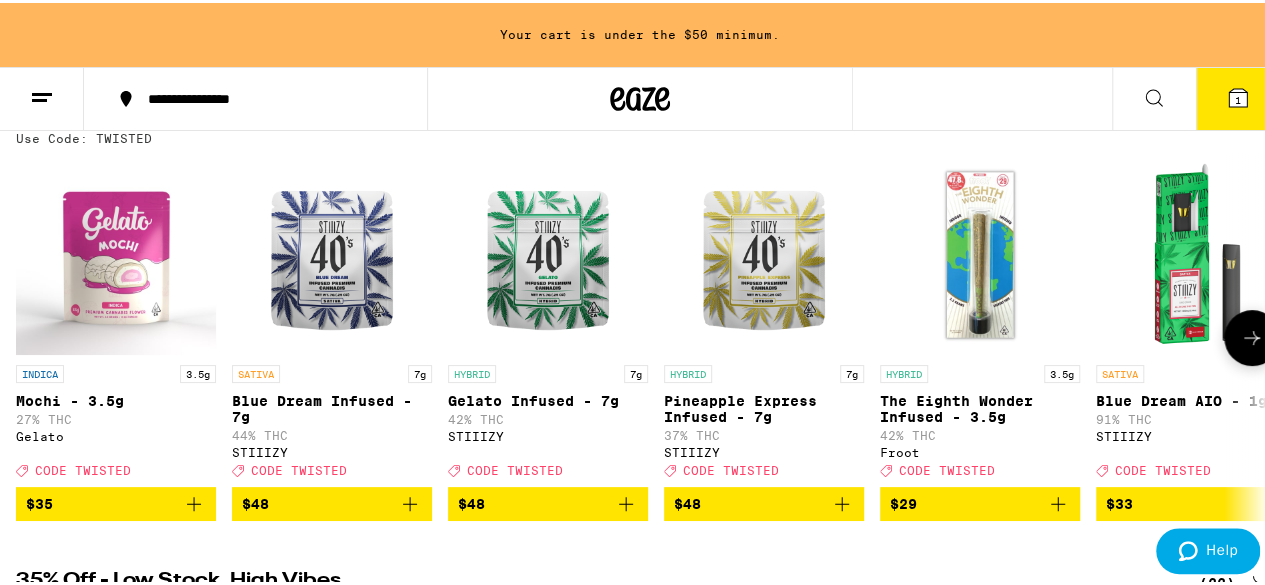 scroll, scrollTop: 236, scrollLeft: 0, axis: vertical 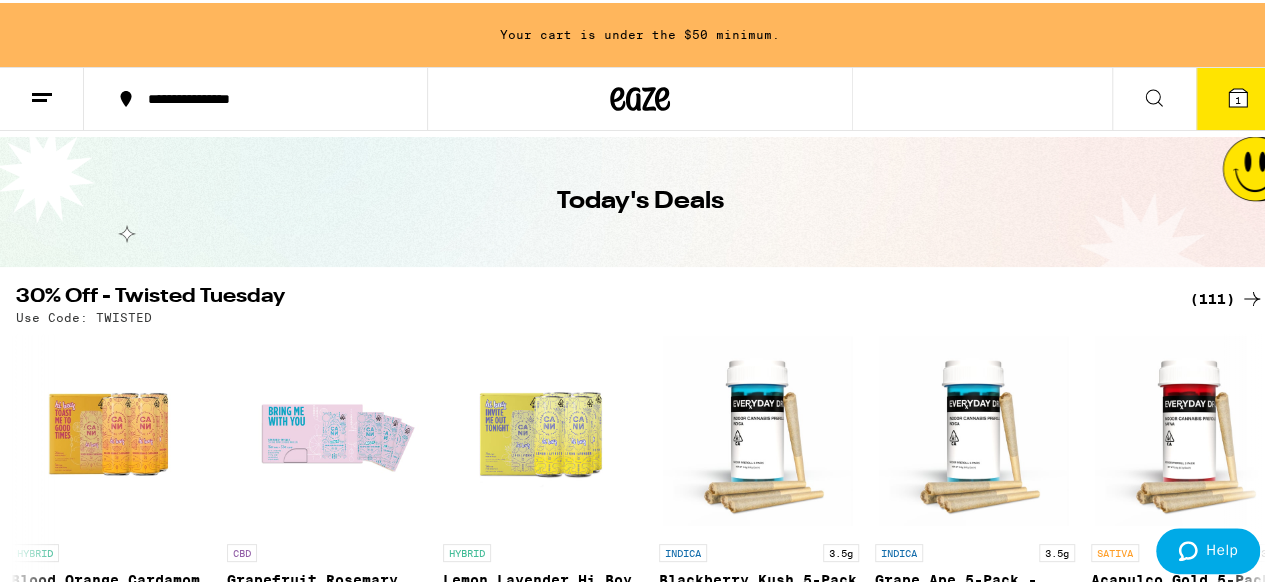 click on "(111)" at bounding box center (1227, 296) 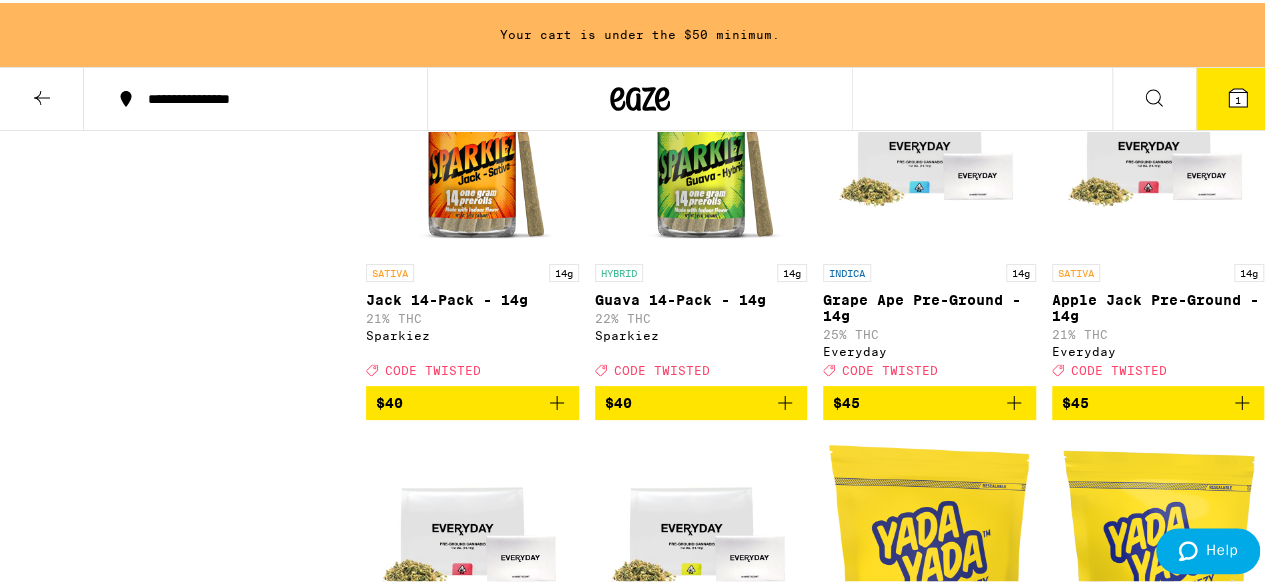 scroll, scrollTop: 9078, scrollLeft: 0, axis: vertical 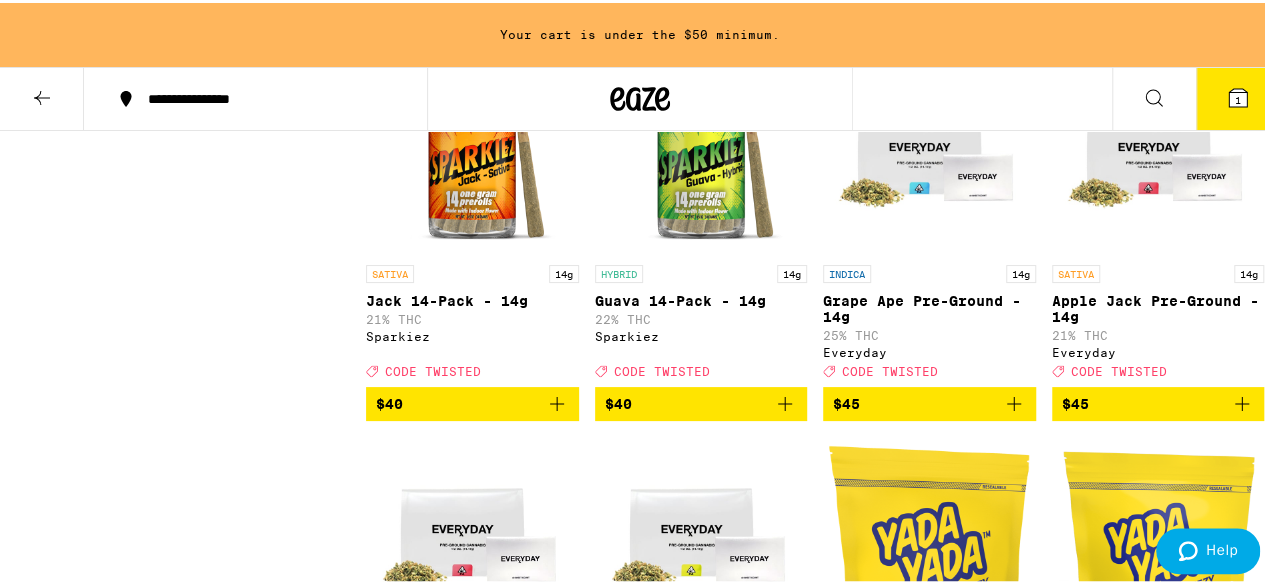 click 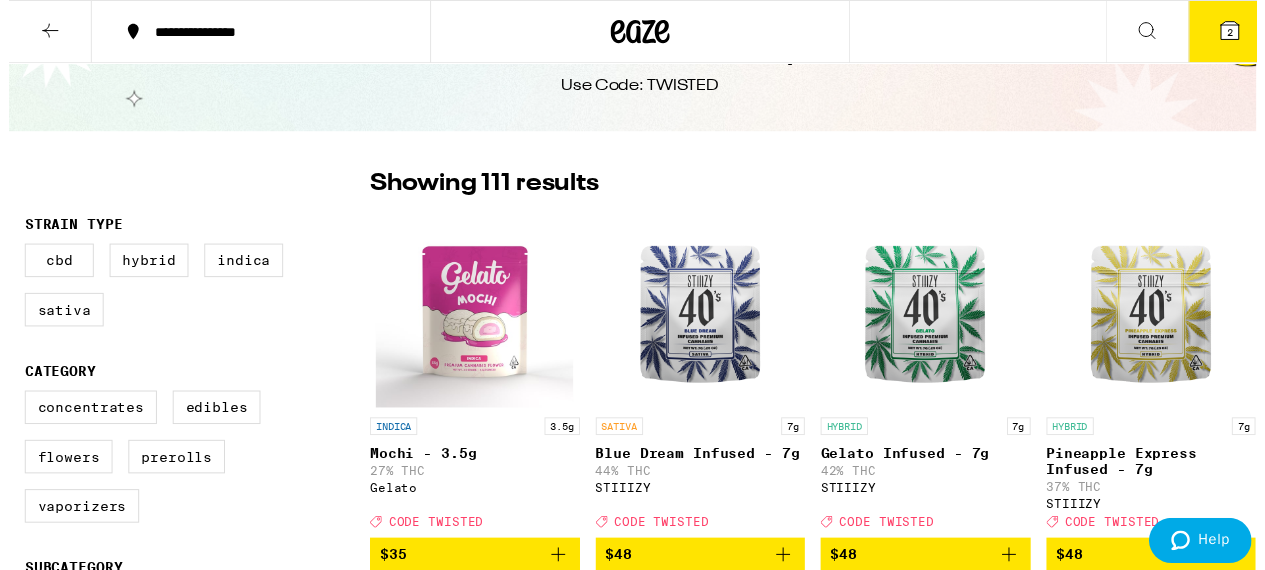 scroll, scrollTop: 0, scrollLeft: 0, axis: both 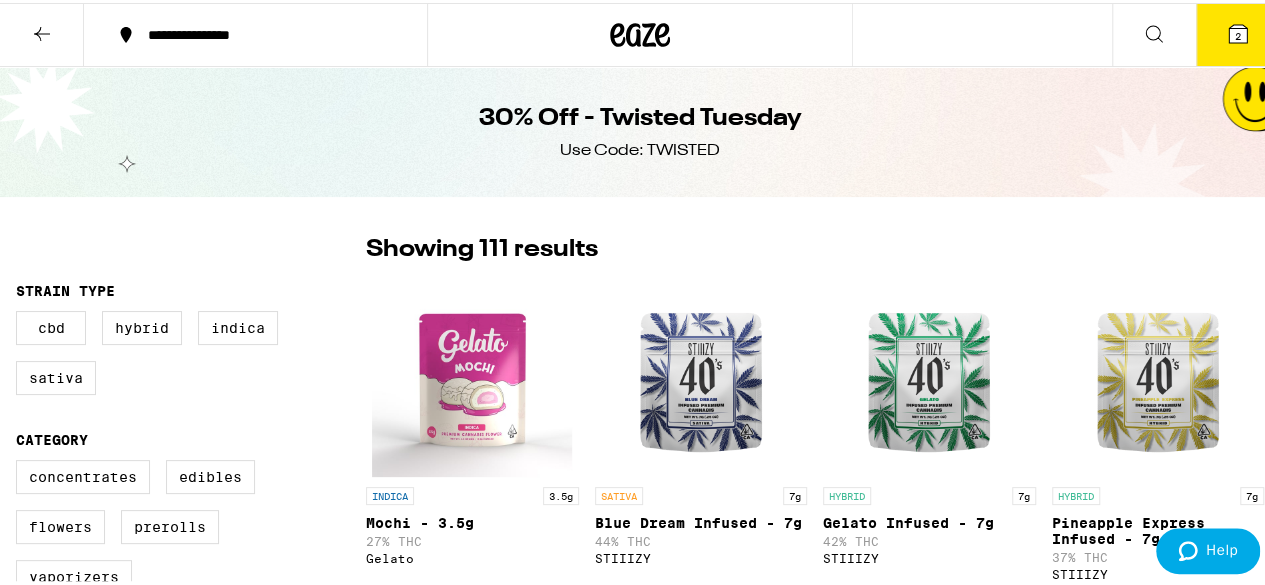 click at bounding box center (42, 32) 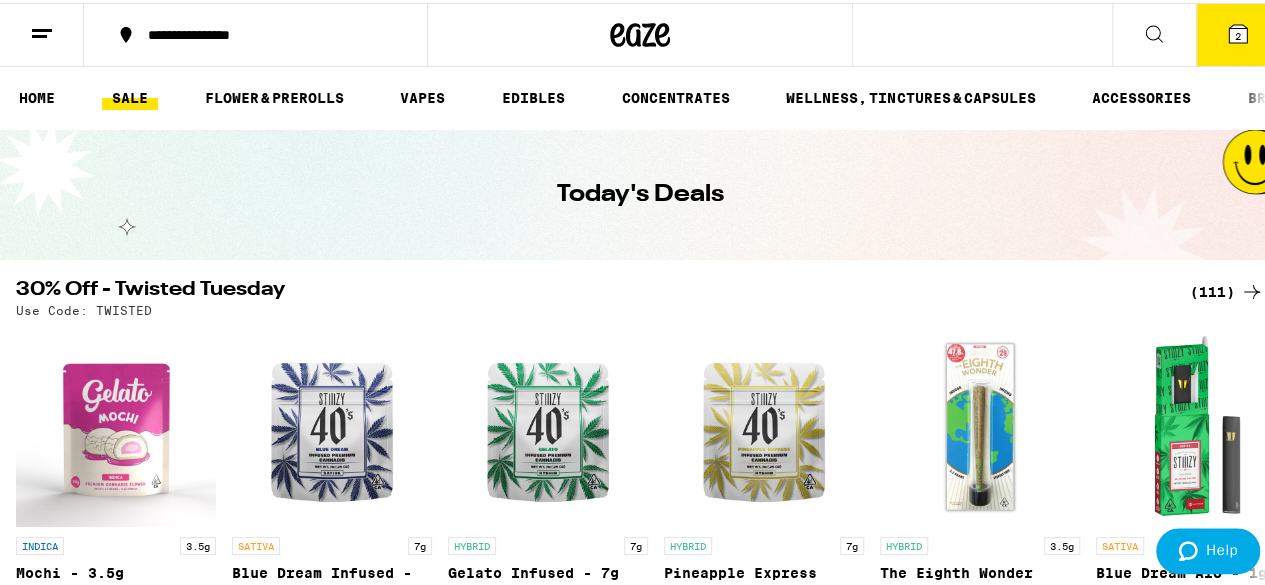 scroll, scrollTop: 0, scrollLeft: 0, axis: both 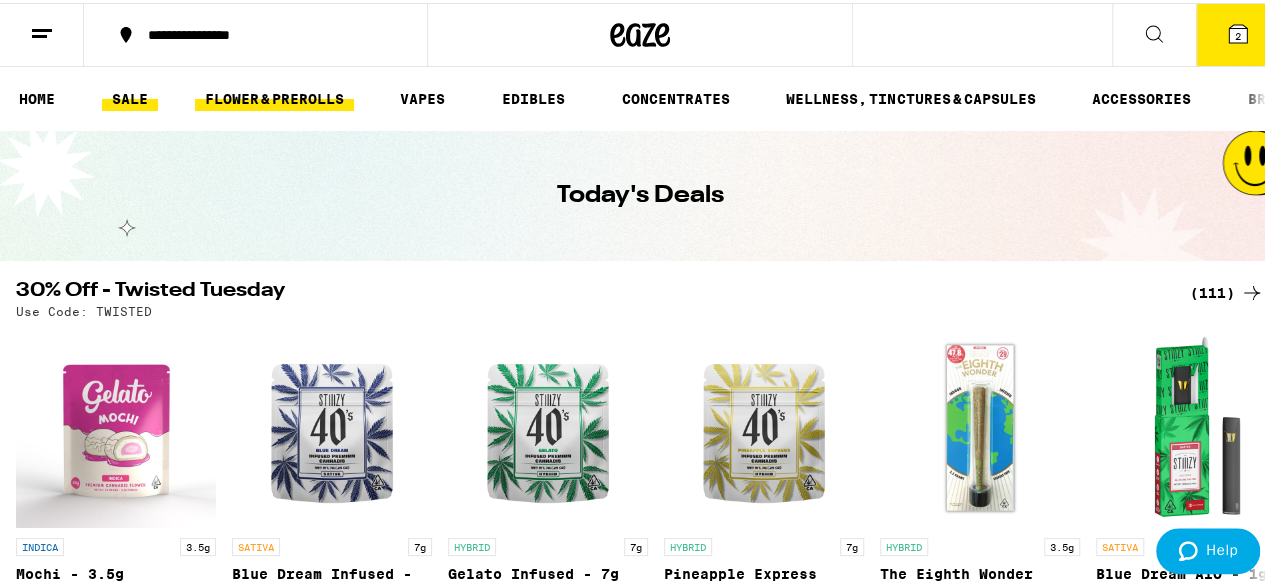 click on "FLOWER & PREROLLS" at bounding box center [274, 96] 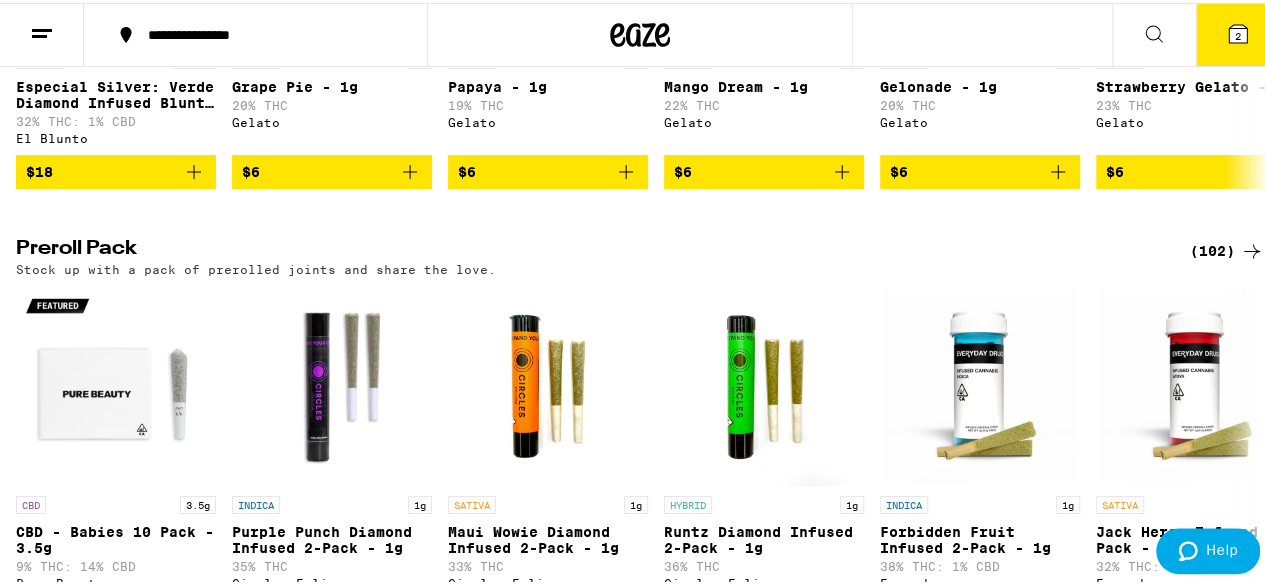 scroll, scrollTop: 1407, scrollLeft: 0, axis: vertical 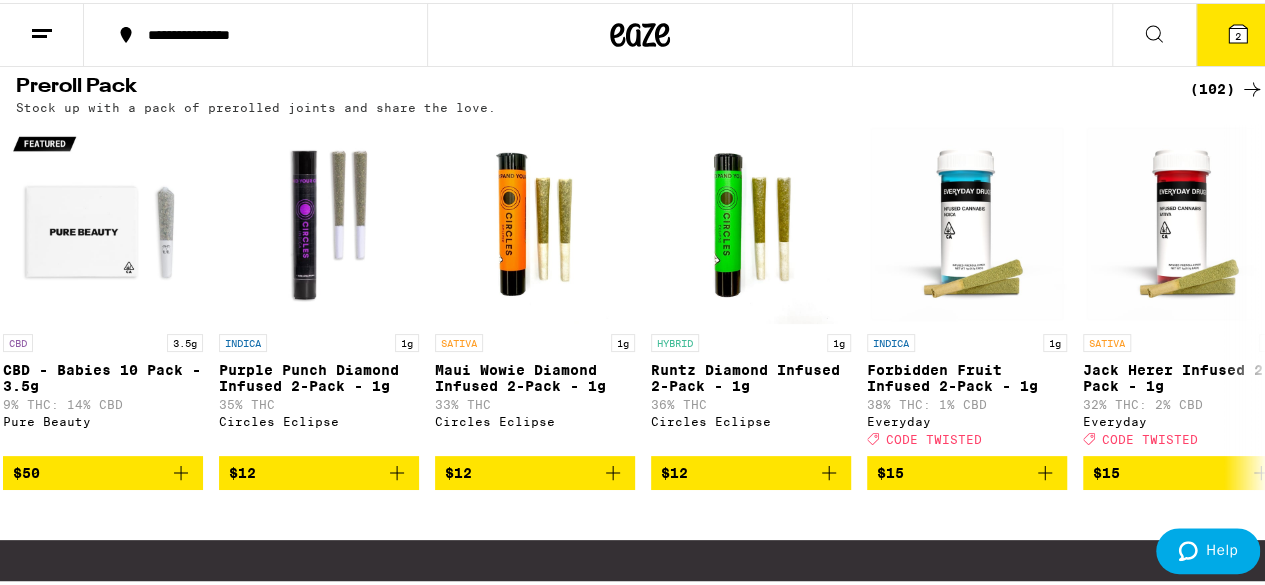 click on "(102)" at bounding box center (1227, 86) 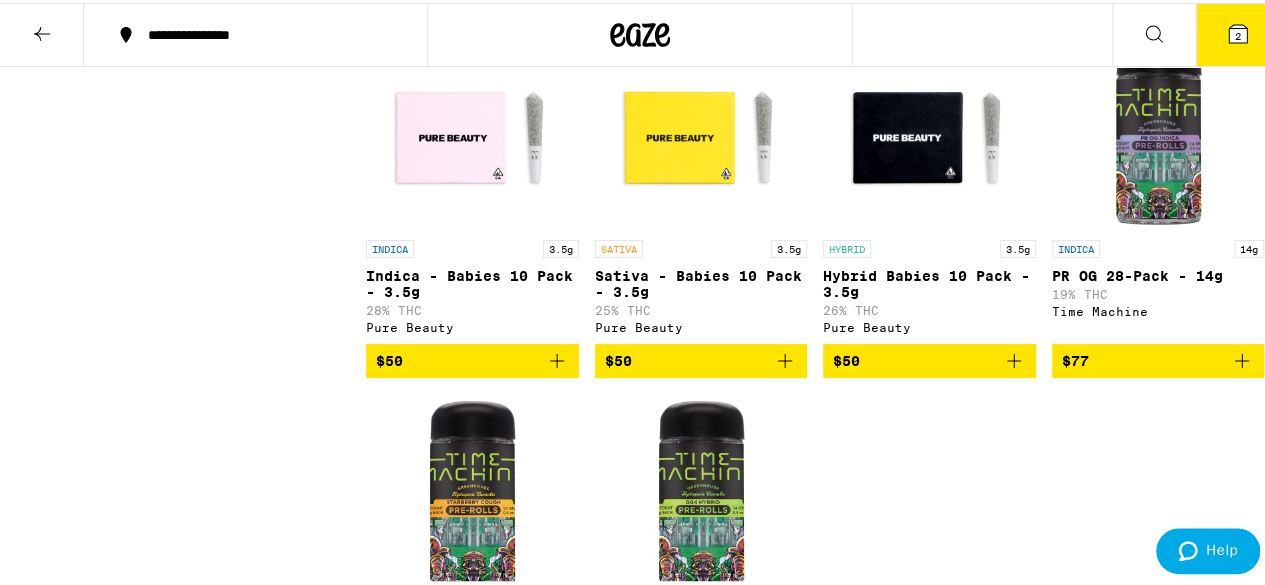 scroll, scrollTop: 9151, scrollLeft: 0, axis: vertical 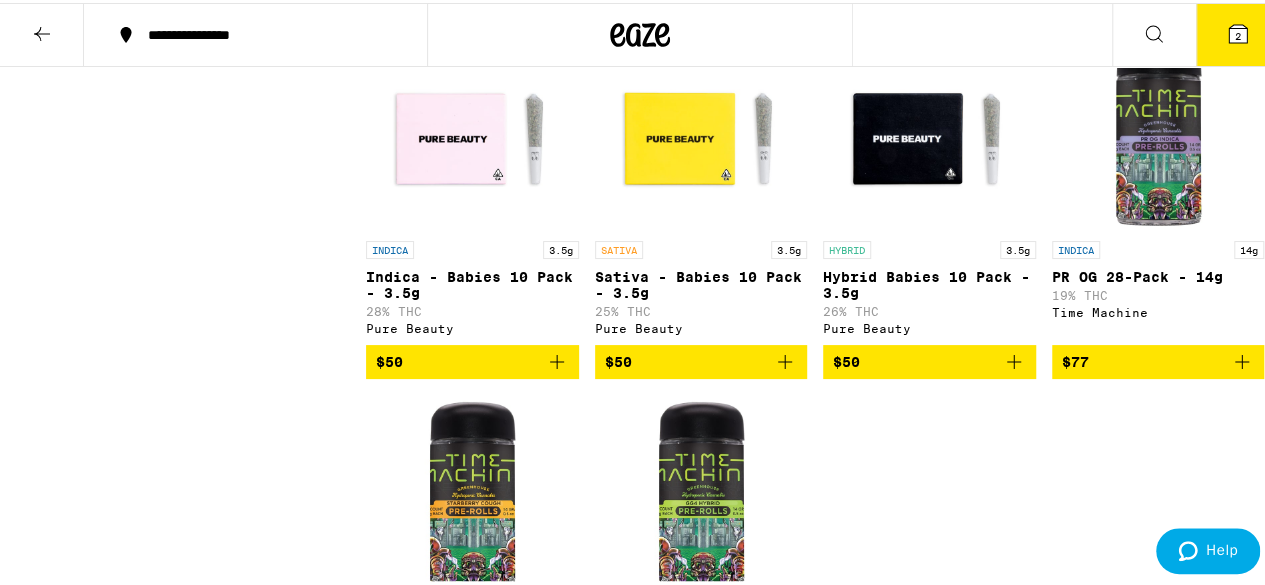 click 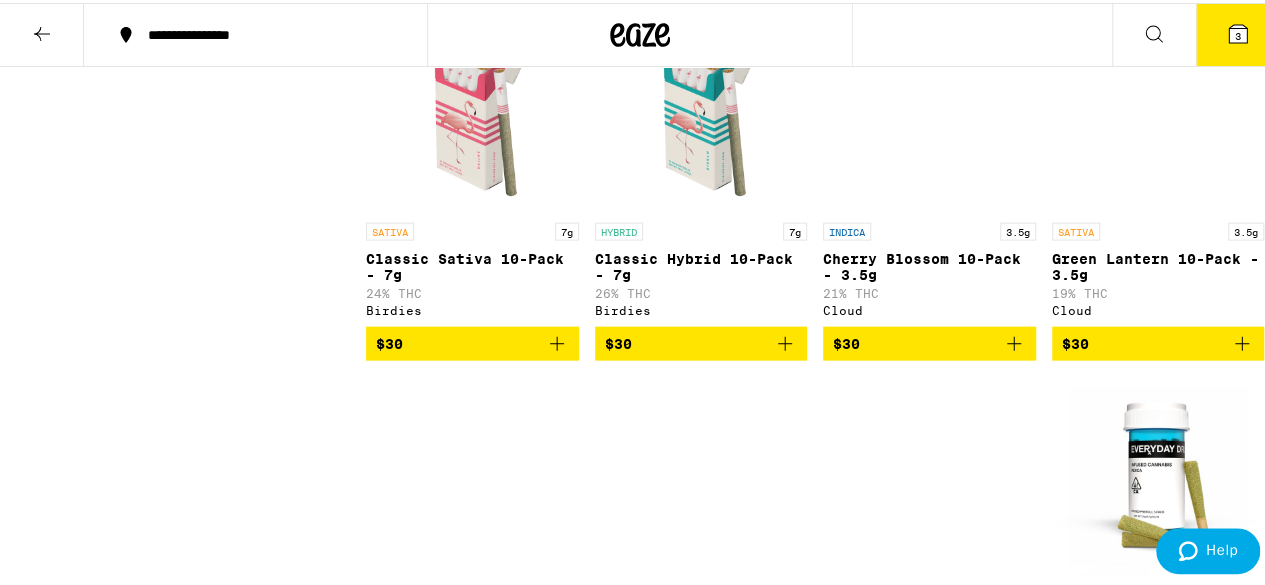 scroll, scrollTop: 2130, scrollLeft: 0, axis: vertical 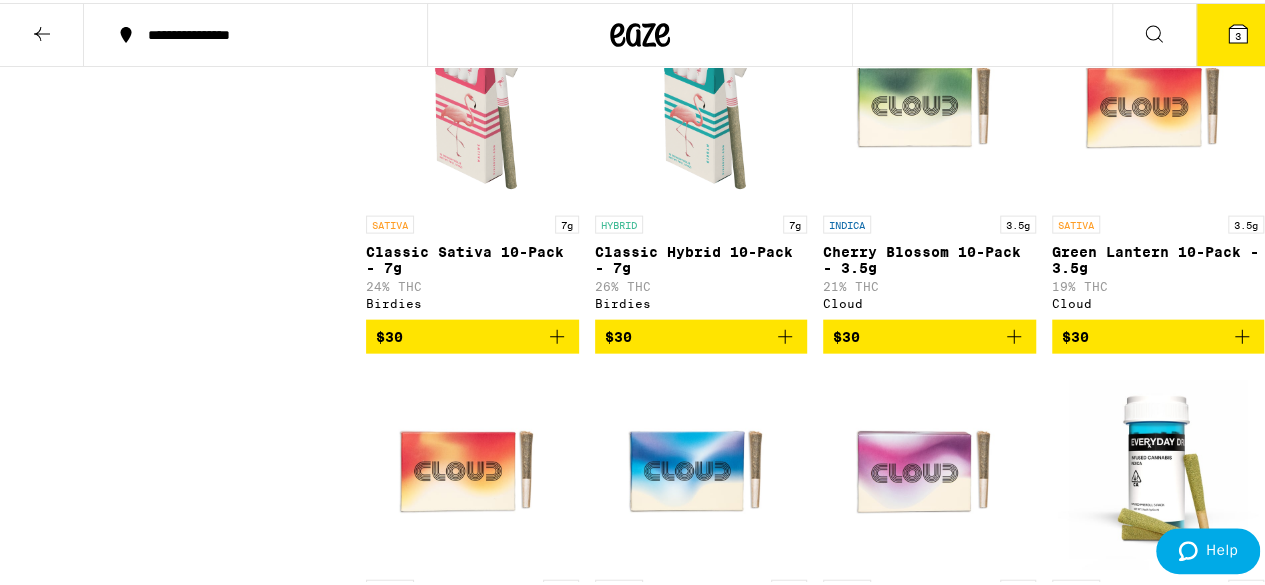 click 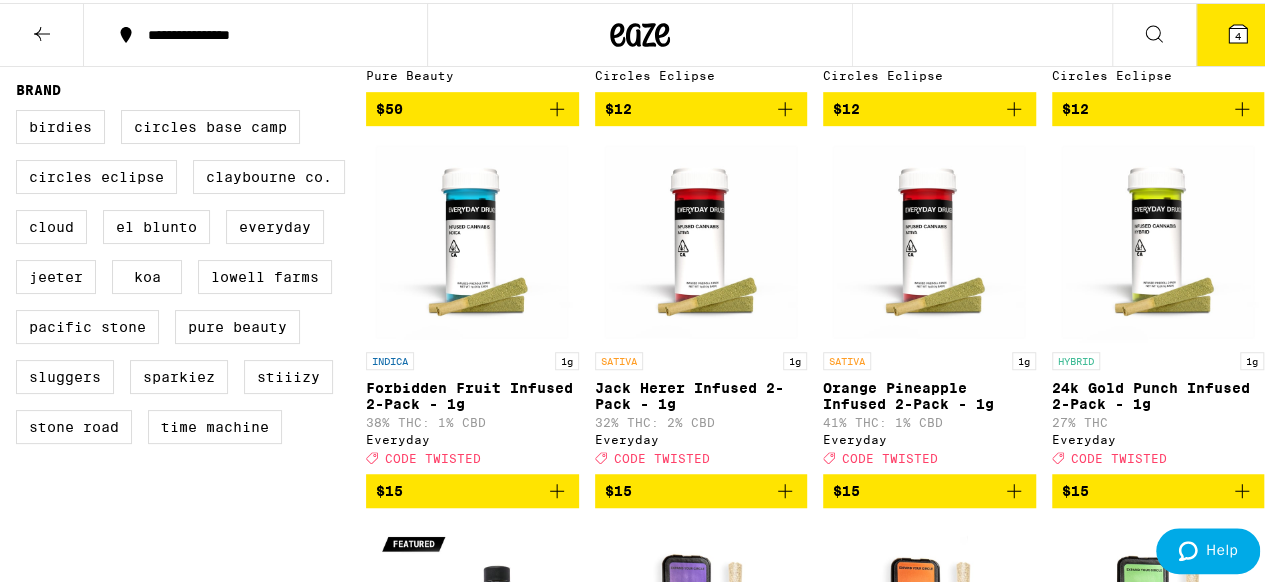scroll, scrollTop: 0, scrollLeft: 0, axis: both 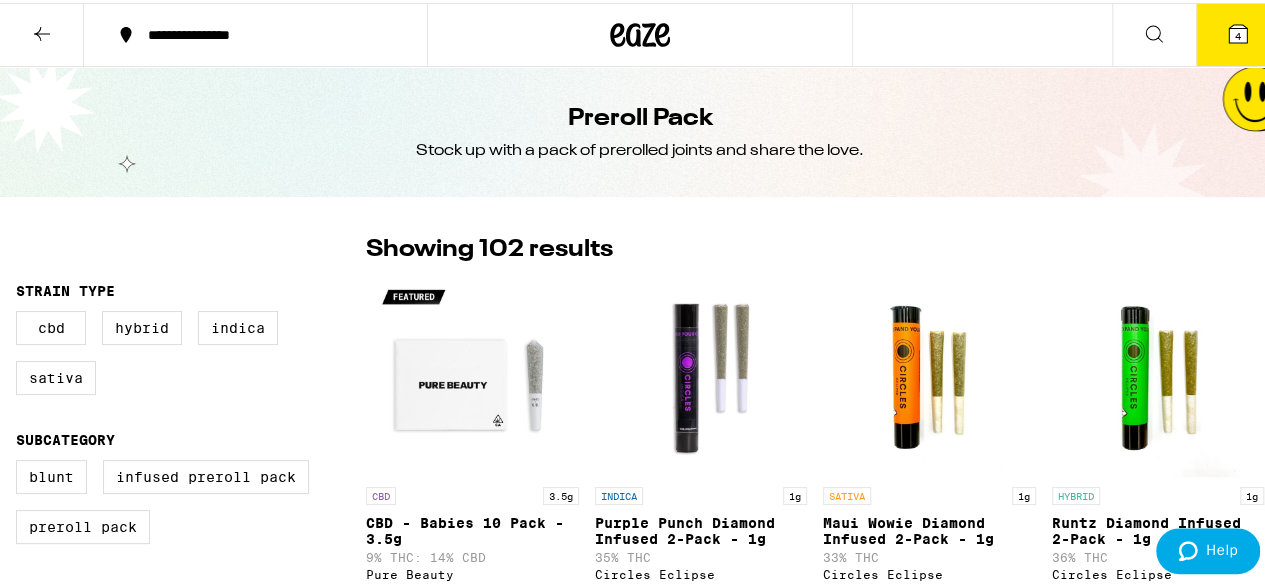 click 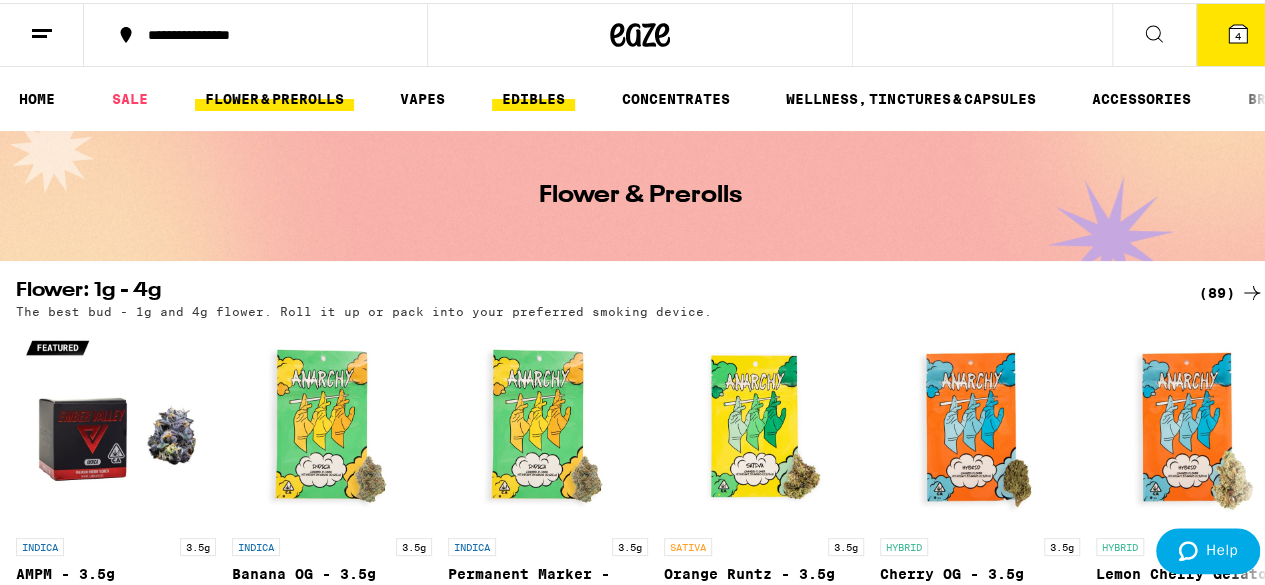 click on "EDIBLES" at bounding box center (533, 96) 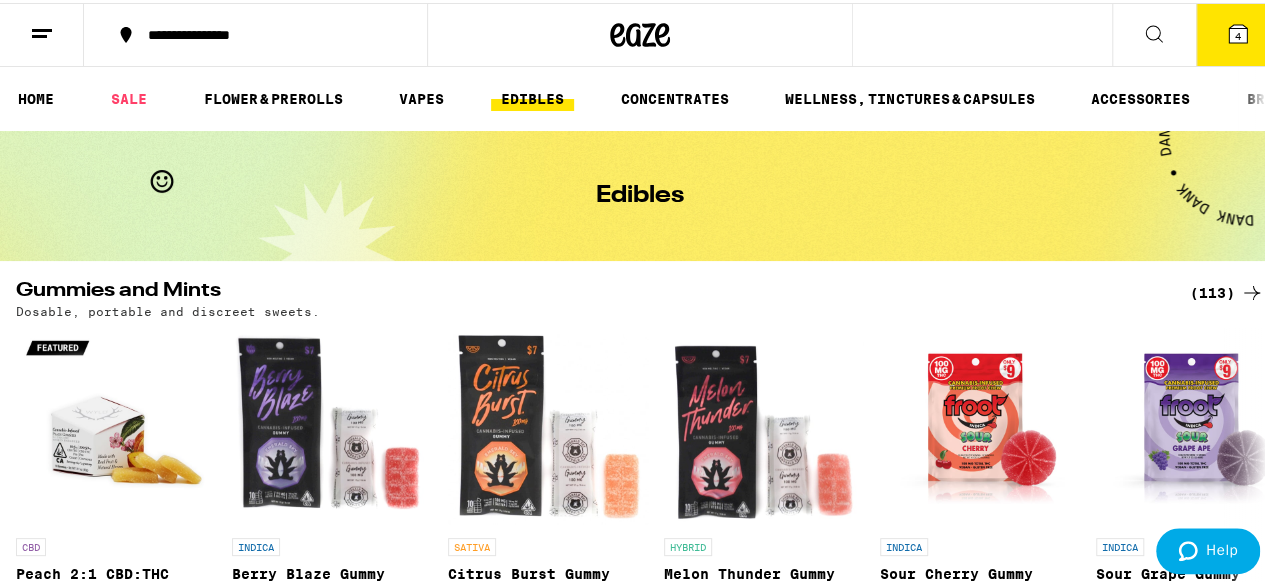 scroll, scrollTop: 0, scrollLeft: 0, axis: both 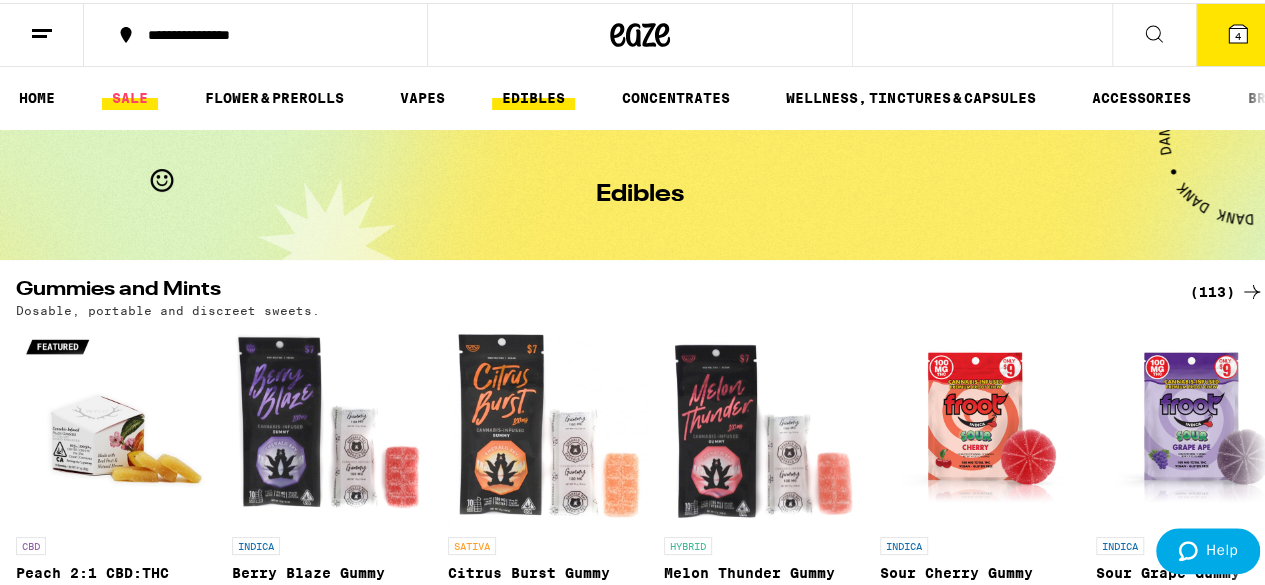 click on "SALE" at bounding box center (130, 95) 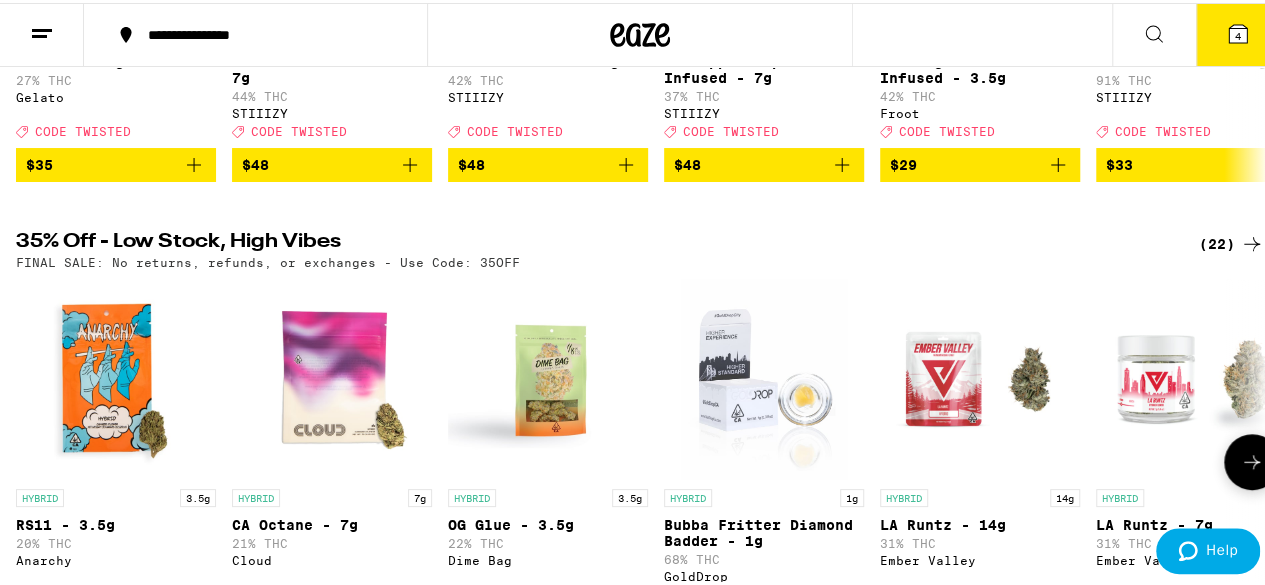 scroll, scrollTop: 0, scrollLeft: 0, axis: both 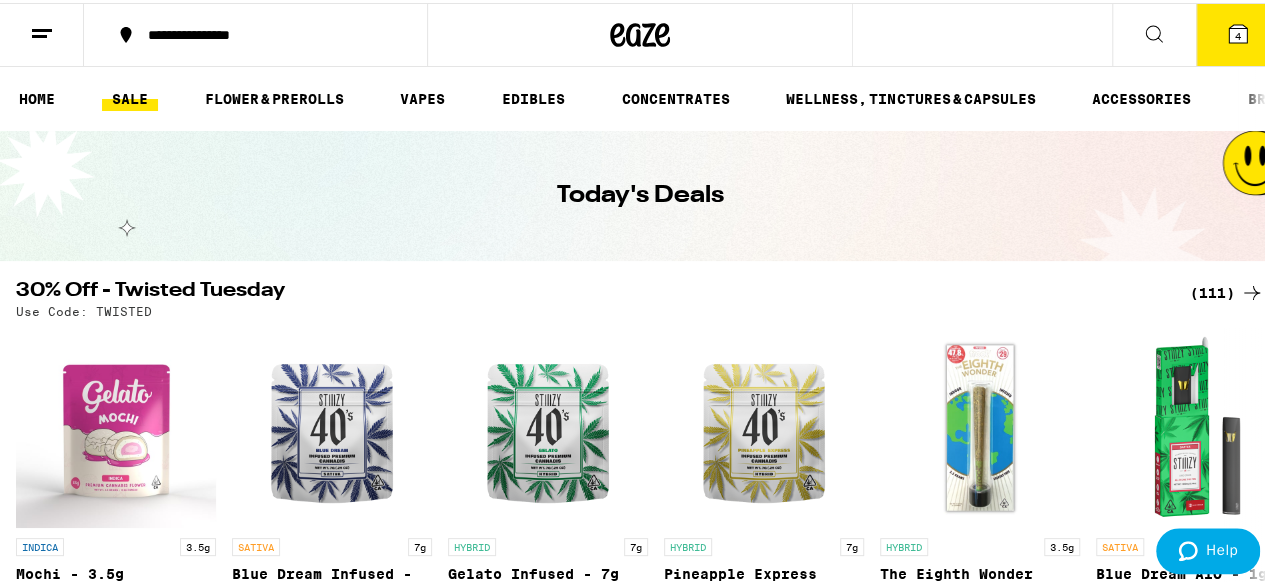click on "(111)" at bounding box center [1227, 290] 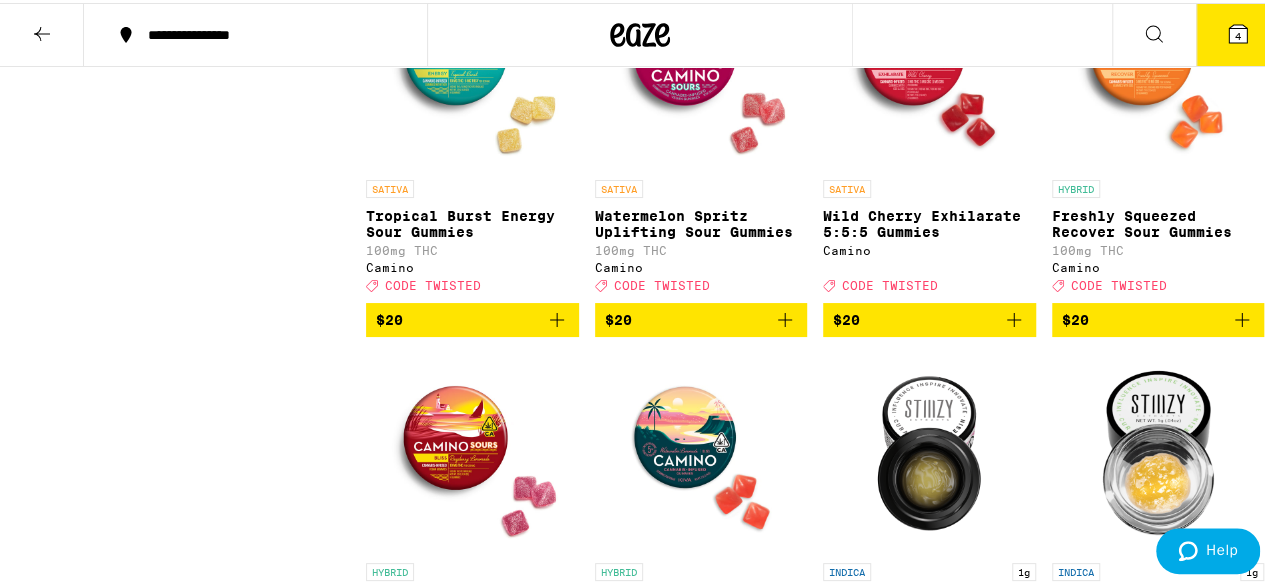 scroll, scrollTop: 3737, scrollLeft: 0, axis: vertical 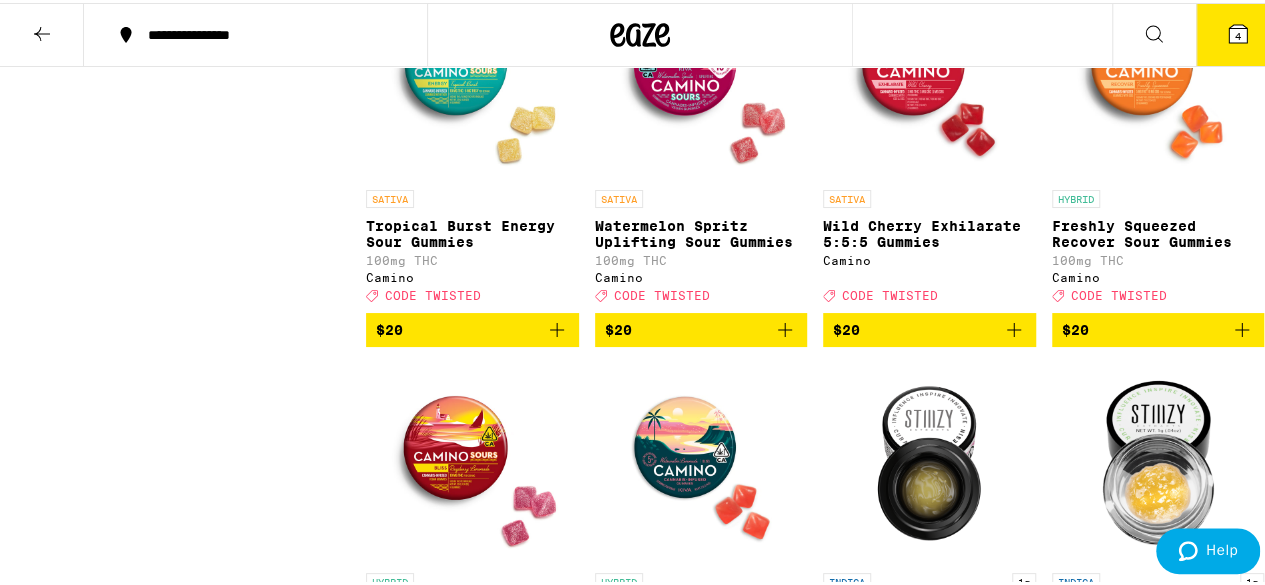 click on "Deal Created with Sketch. CODE TWISTED" at bounding box center (701, 292) 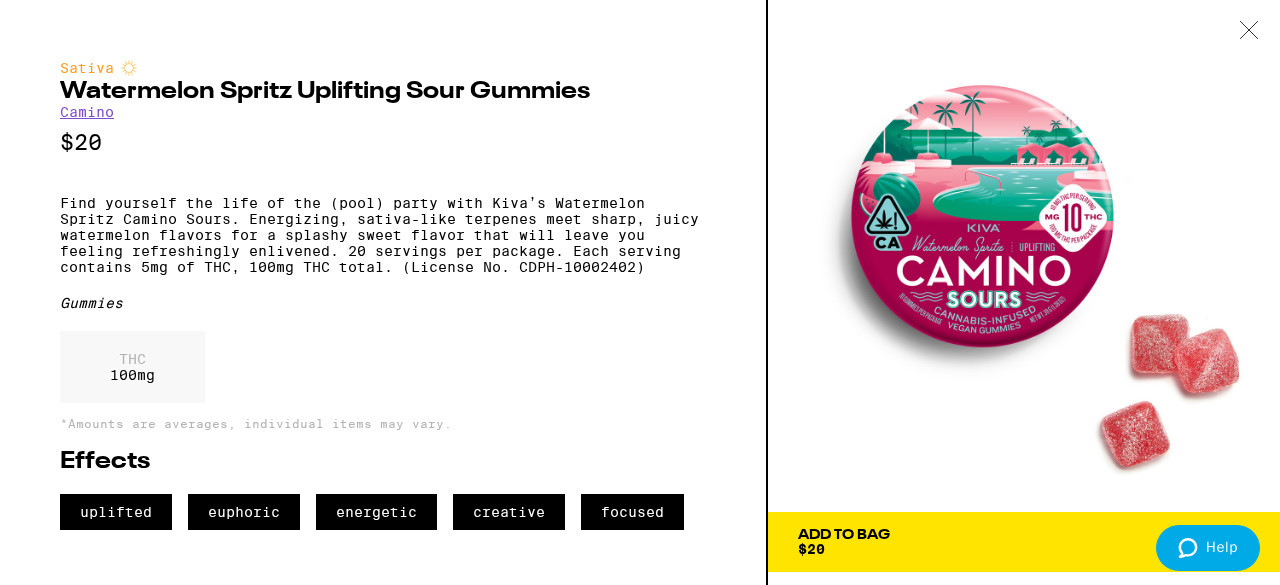 click 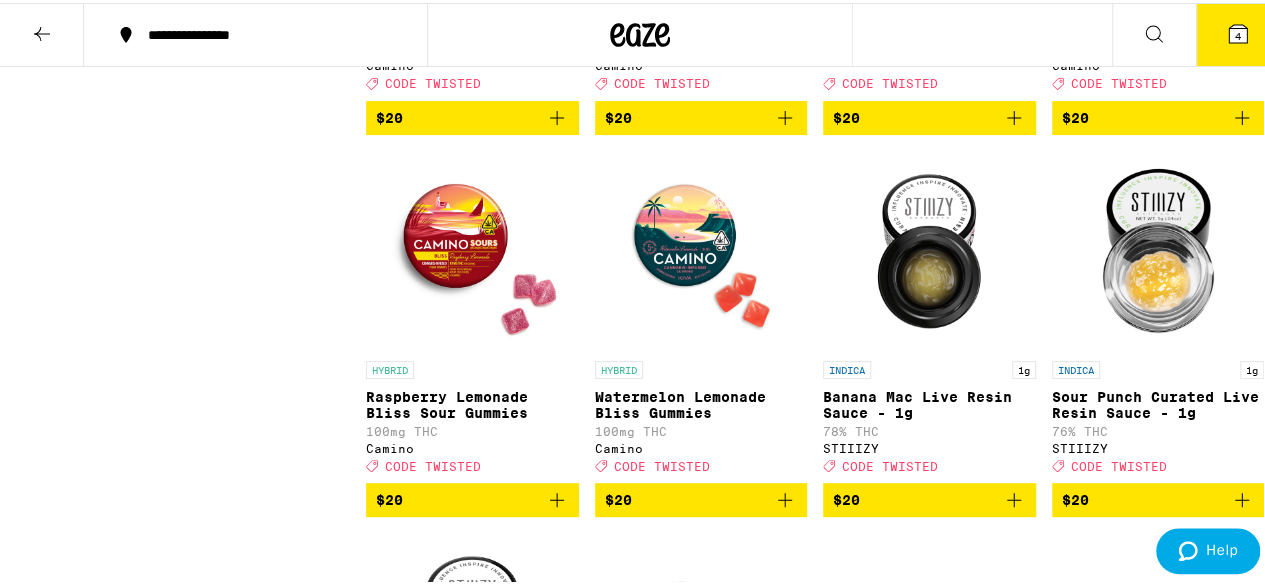scroll, scrollTop: 3948, scrollLeft: 0, axis: vertical 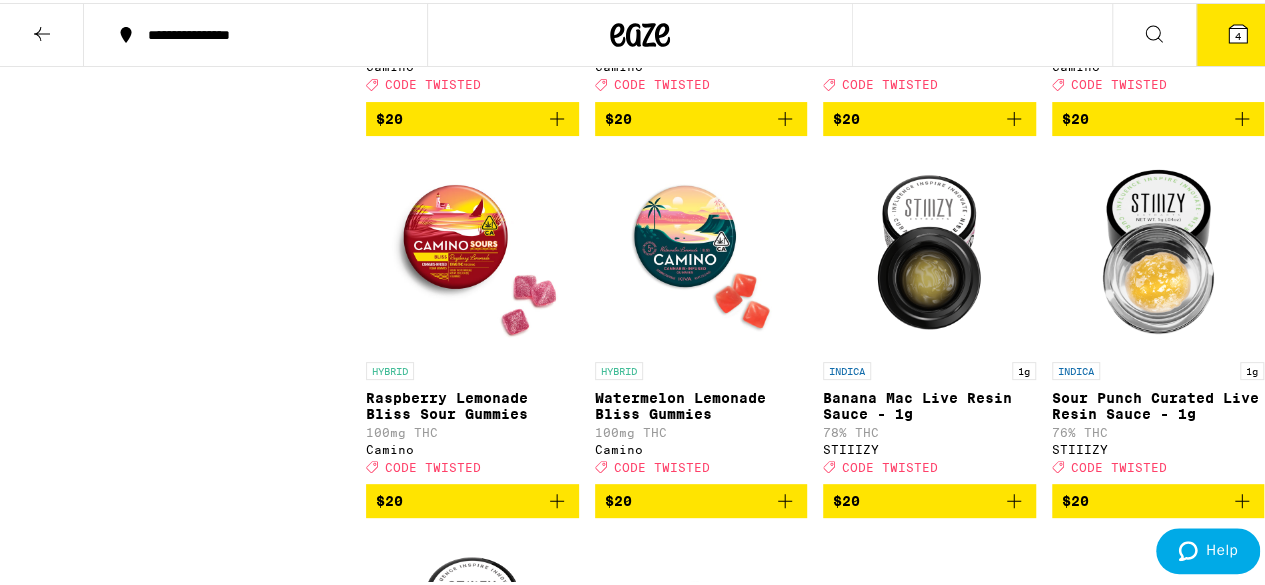 click 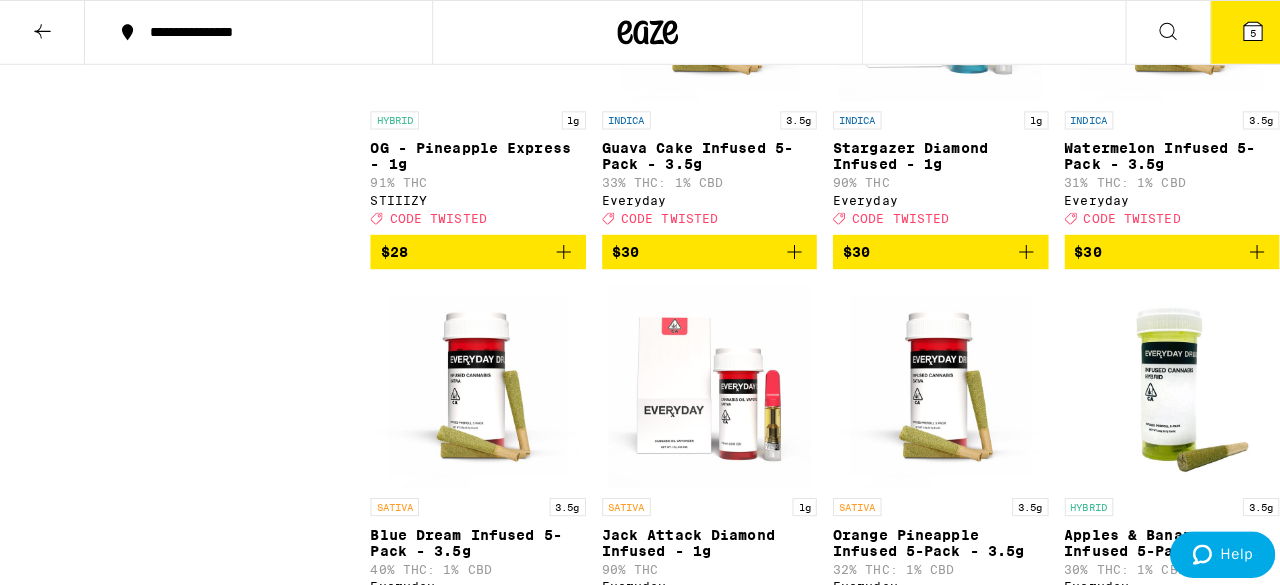 scroll, scrollTop: 6111, scrollLeft: 0, axis: vertical 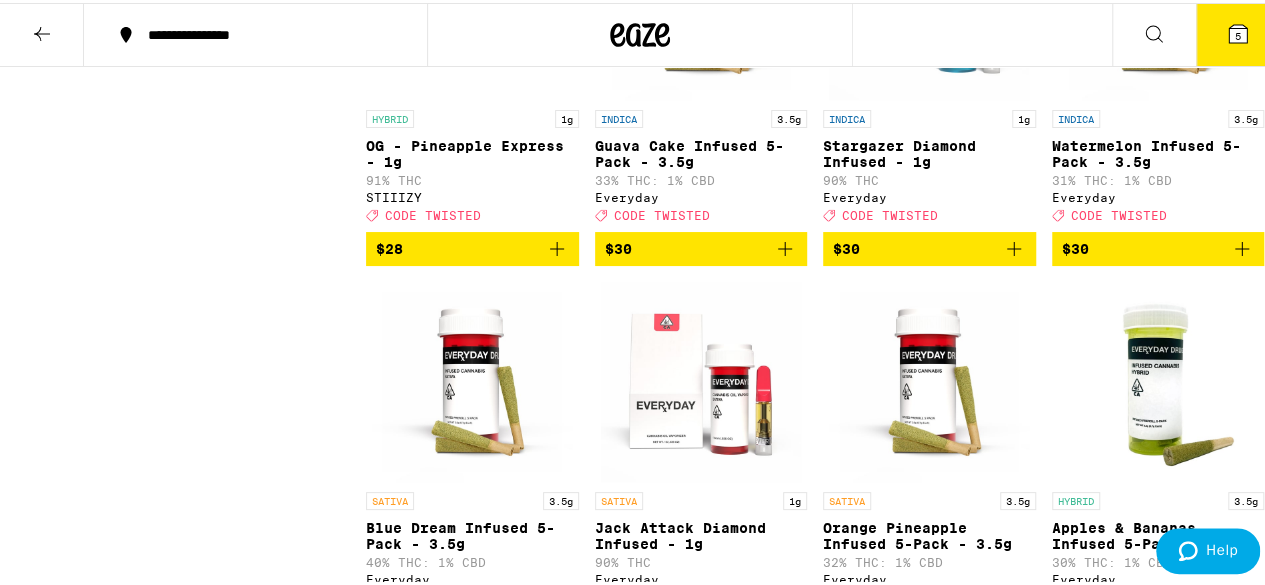 click on "5" at bounding box center (1238, 32) 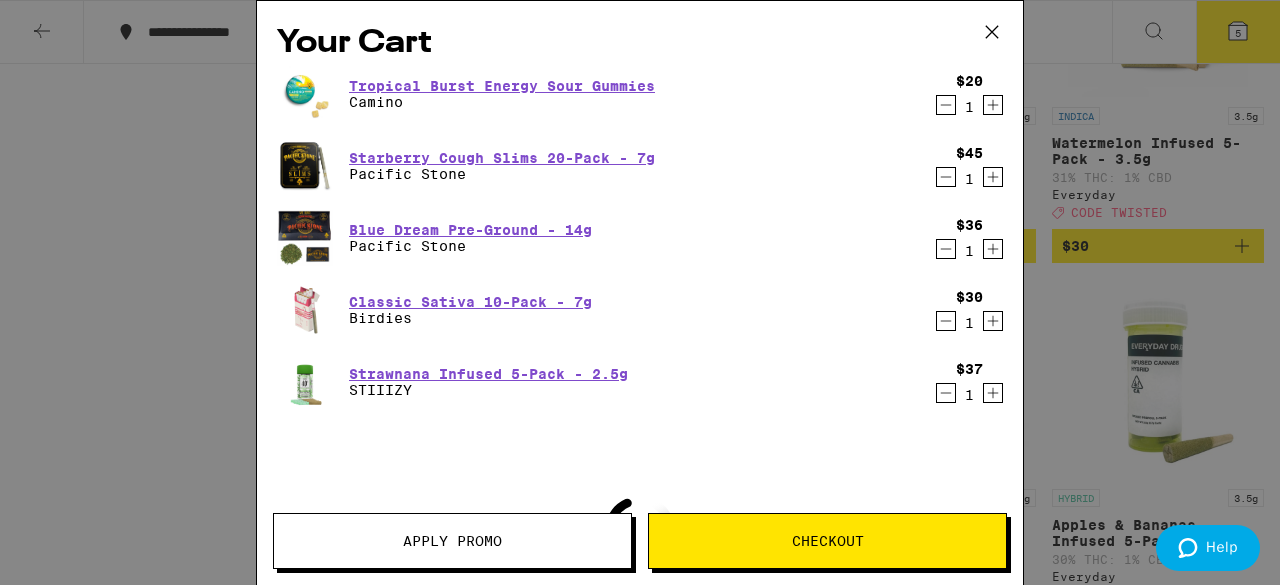 scroll, scrollTop: 126, scrollLeft: 0, axis: vertical 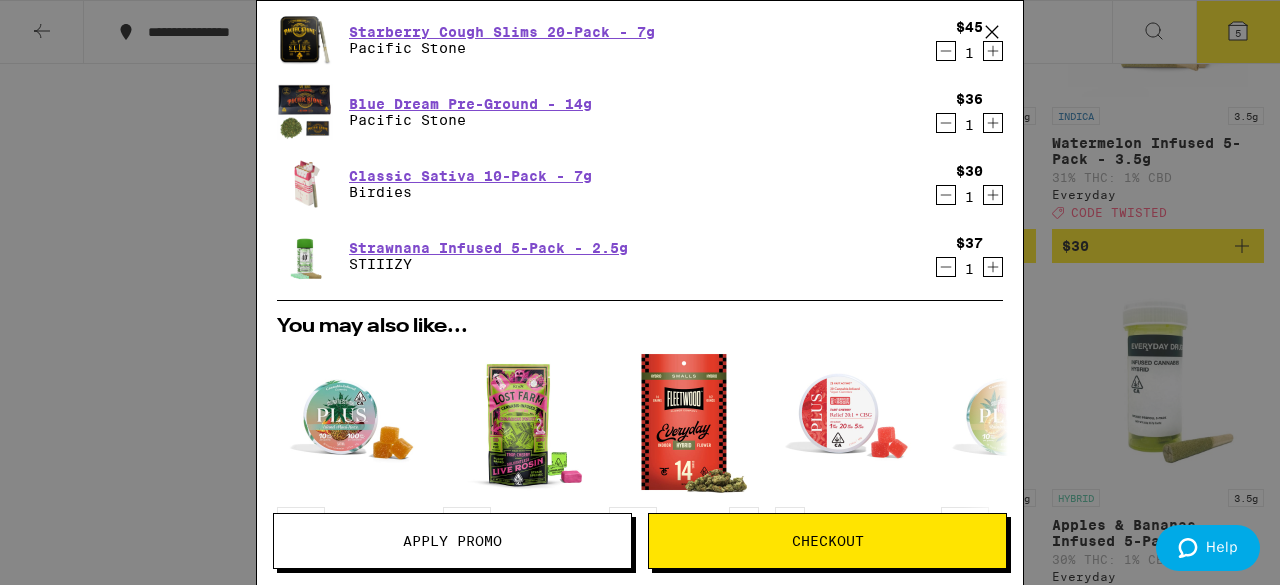 click on "Apply Promo" at bounding box center (452, 541) 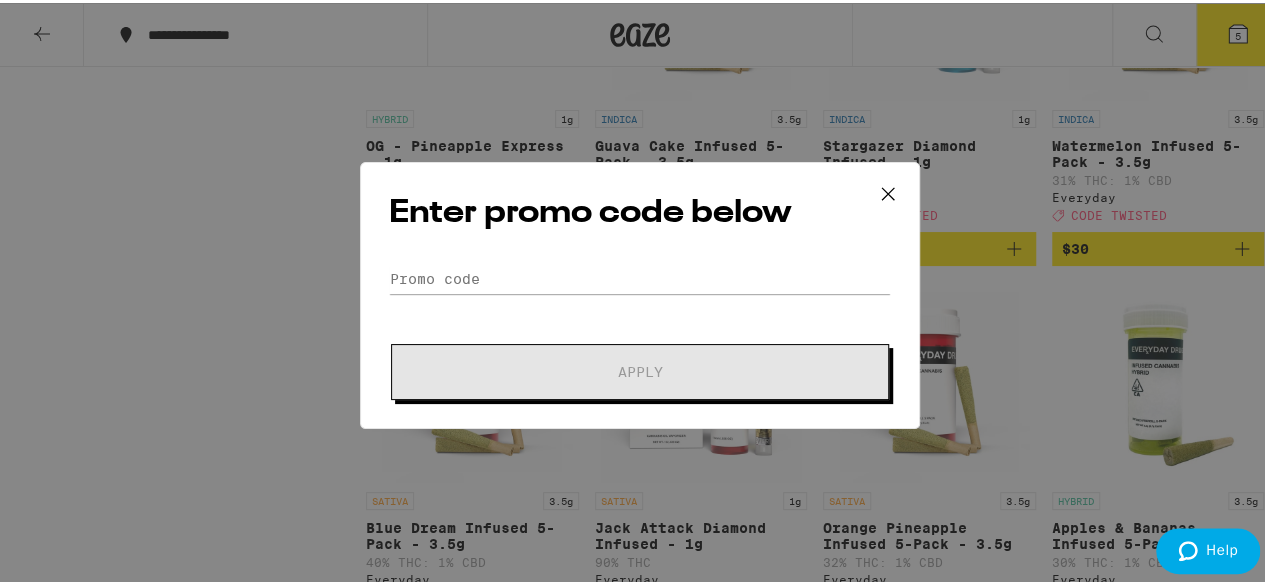 click on "Enter promo code below Promo Code Apply" at bounding box center (640, 292) 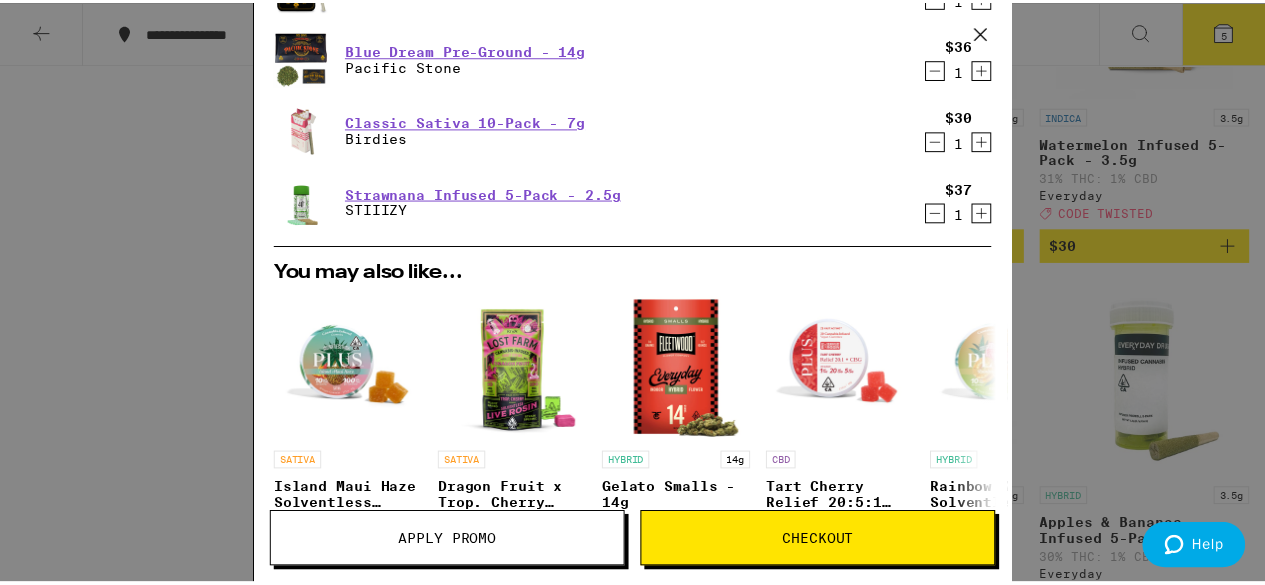 scroll, scrollTop: 194, scrollLeft: 0, axis: vertical 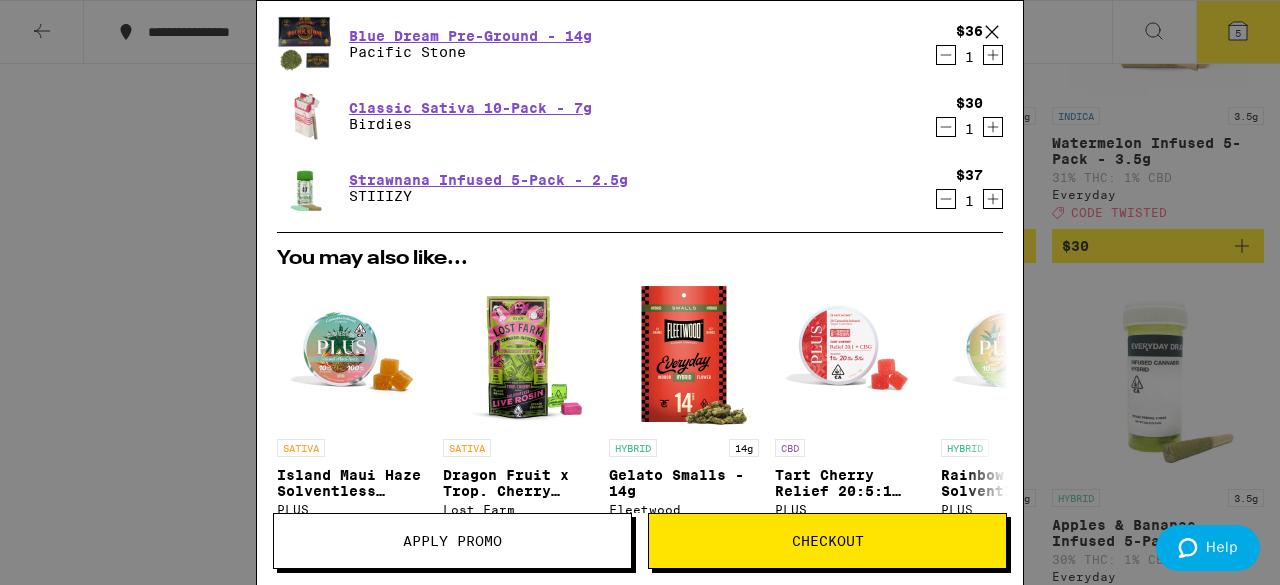 click on "Apply Promo" at bounding box center (452, 541) 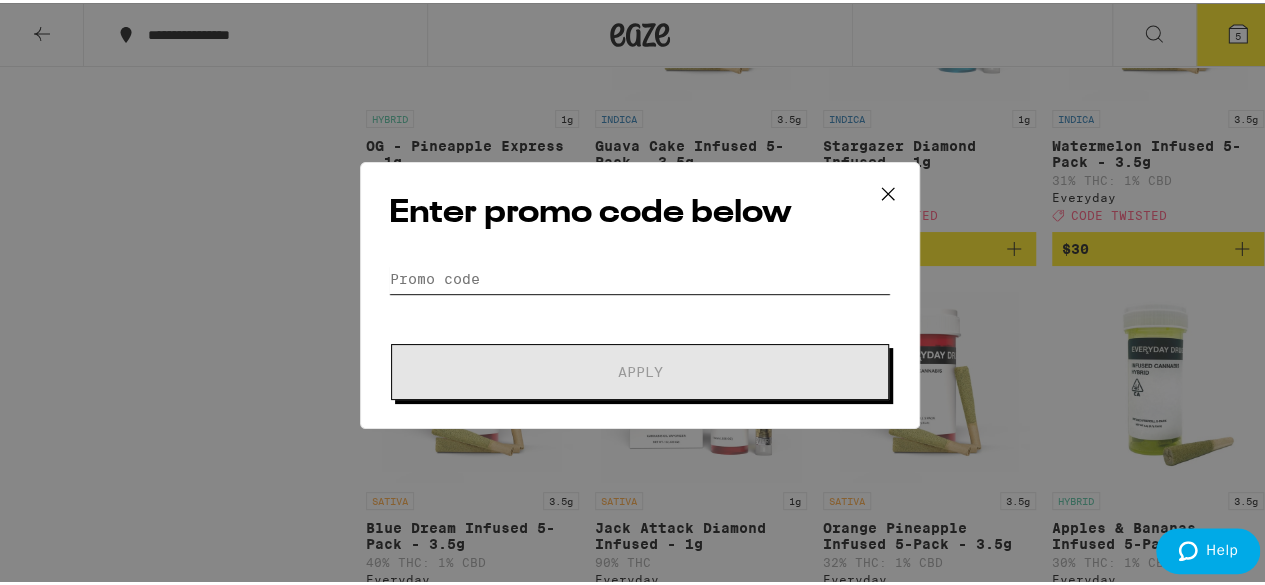 click on "Promo Code" at bounding box center [640, 276] 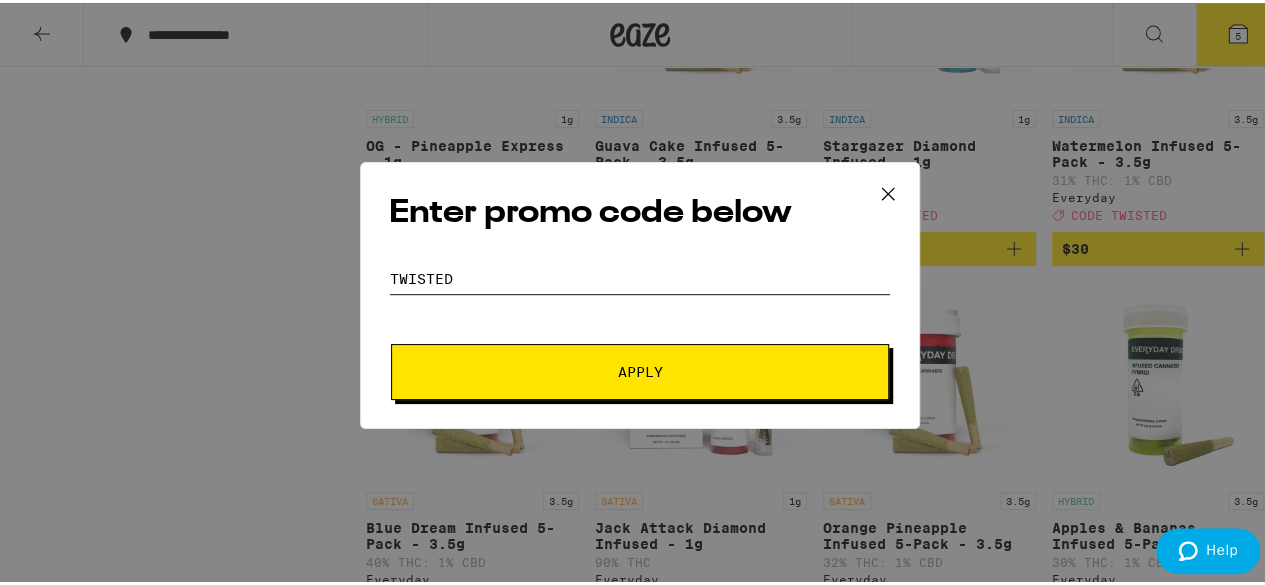 type on "twisted" 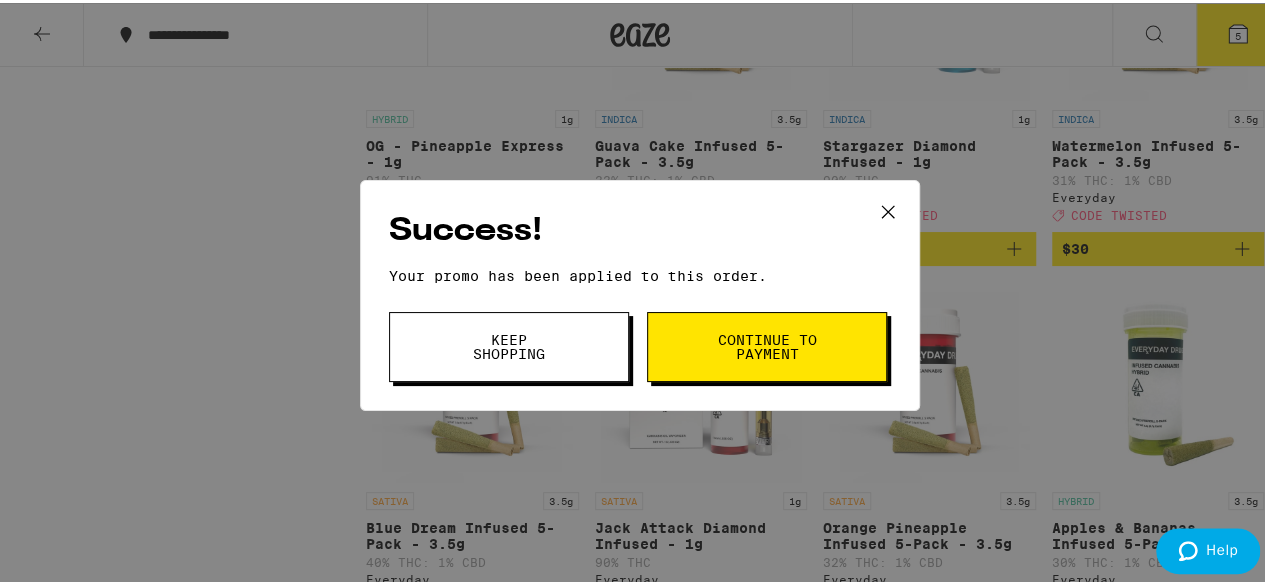 click on "Continue to payment" at bounding box center [767, 344] 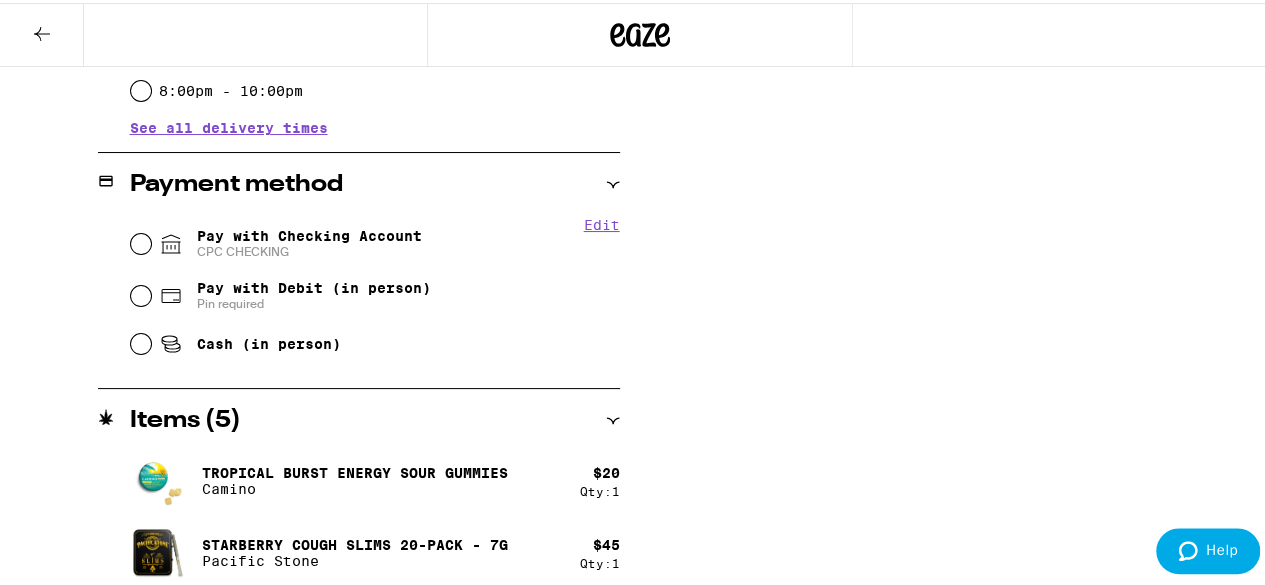 scroll, scrollTop: 734, scrollLeft: 0, axis: vertical 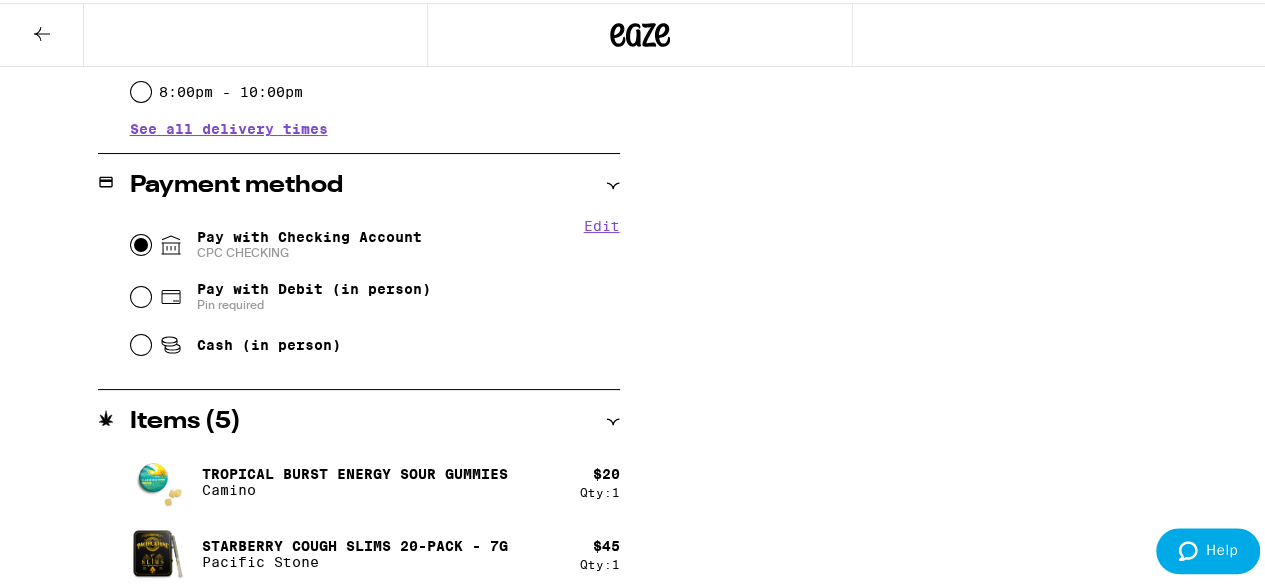 click on "Pay with Checking Account CPC CHECKING" at bounding box center (141, 242) 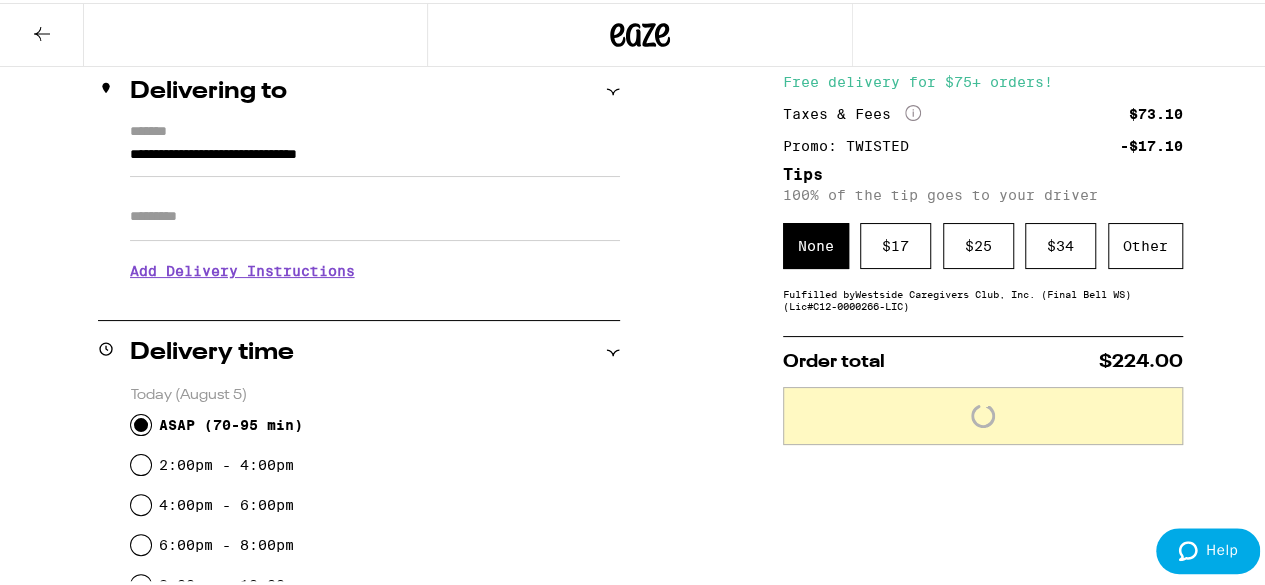 scroll, scrollTop: 239, scrollLeft: 0, axis: vertical 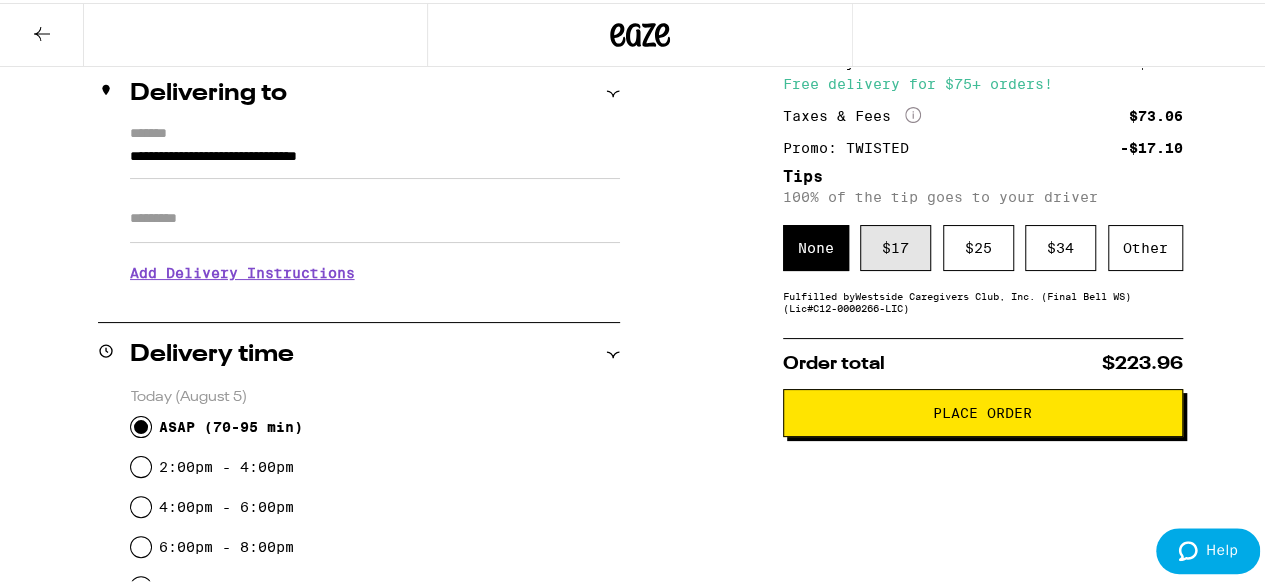 click on "$ 17" at bounding box center [895, 245] 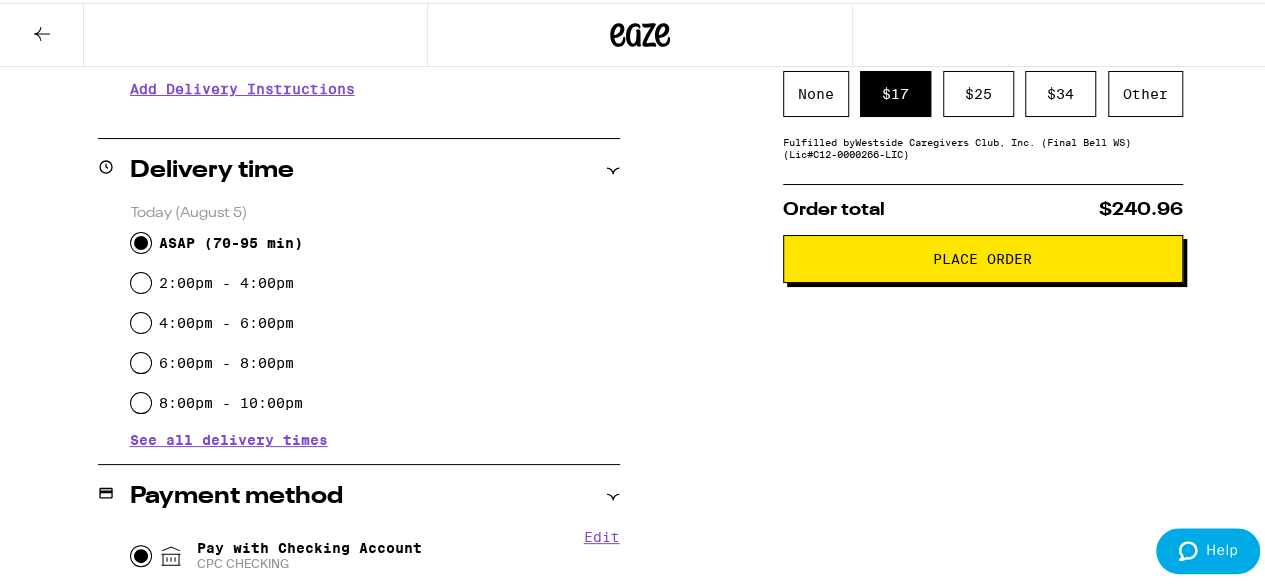 scroll, scrollTop: 422, scrollLeft: 0, axis: vertical 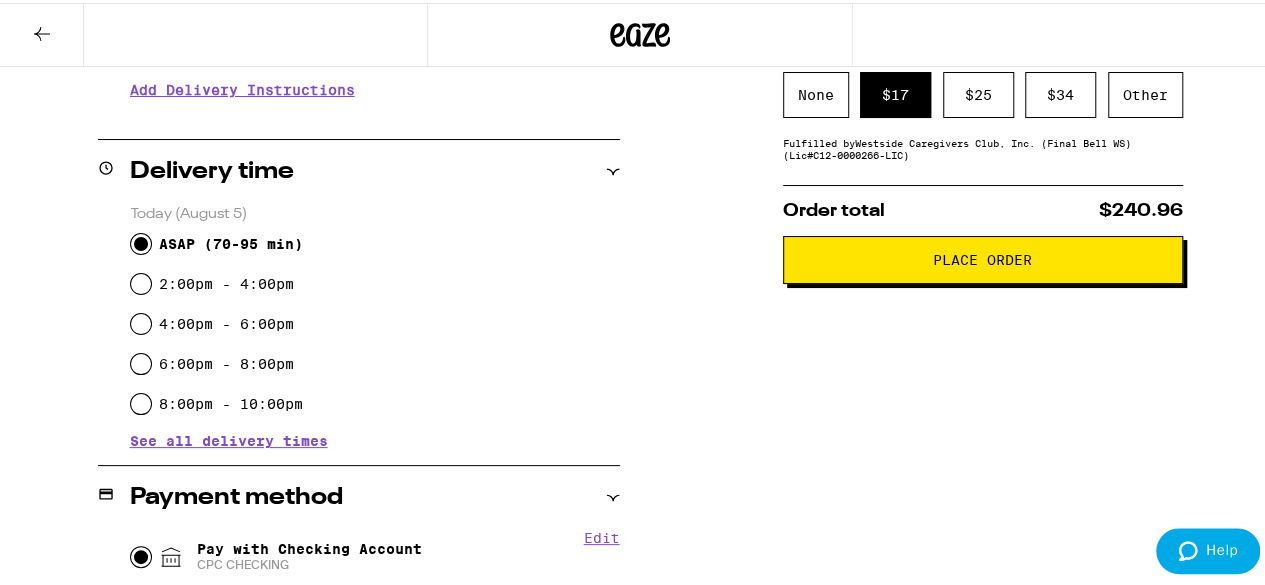 click on "Place Order" at bounding box center [983, 257] 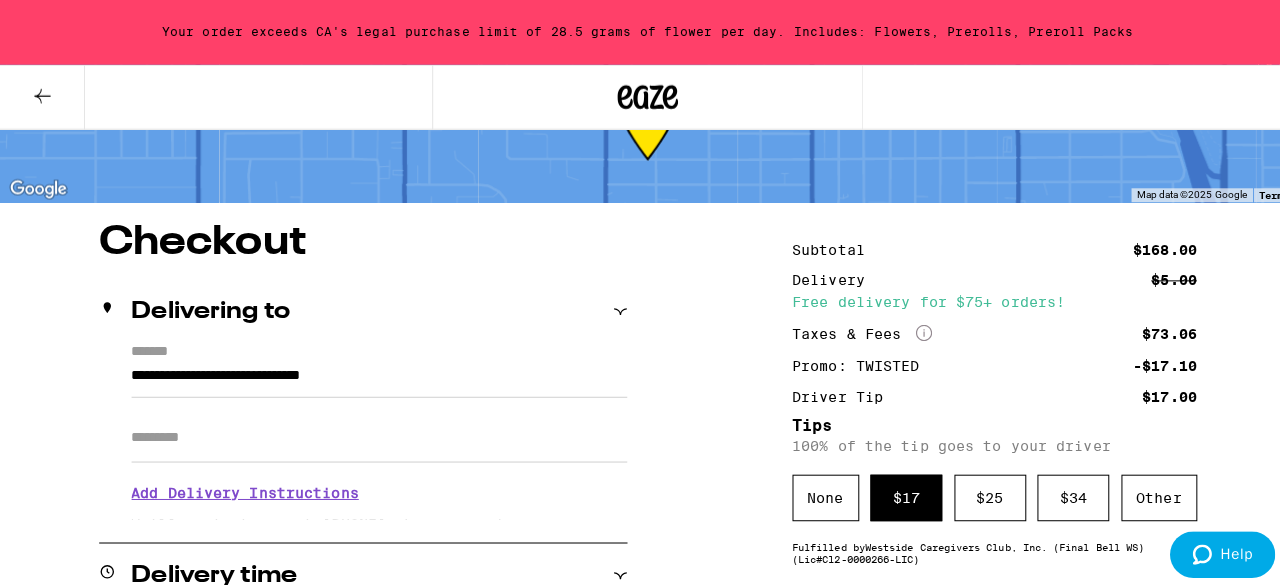 scroll, scrollTop: 0, scrollLeft: 0, axis: both 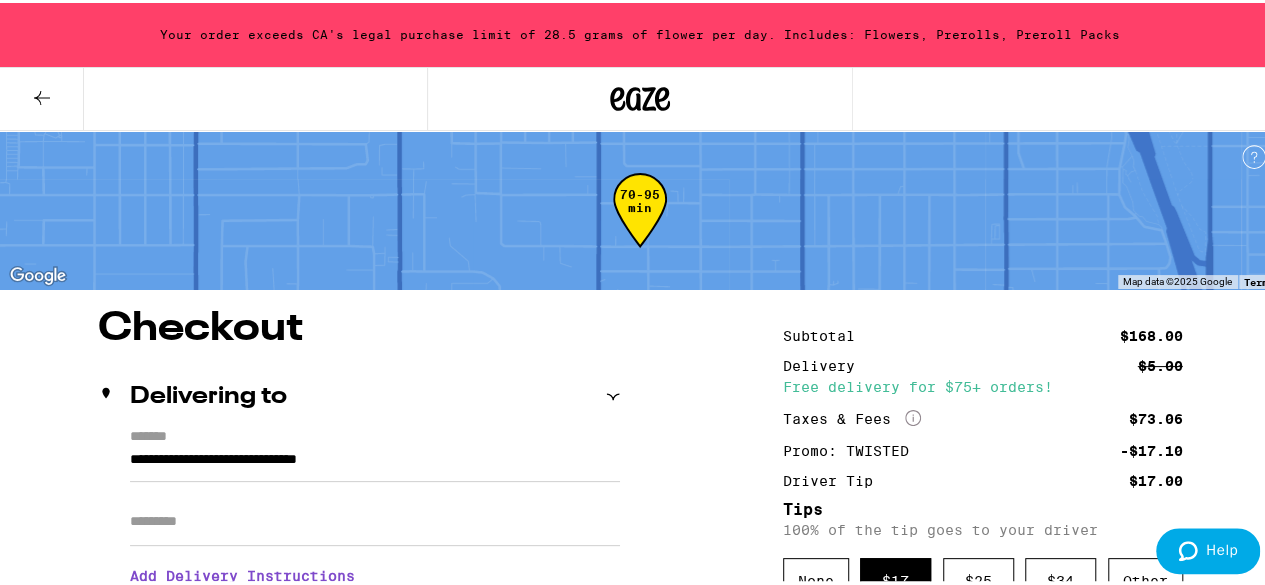 click 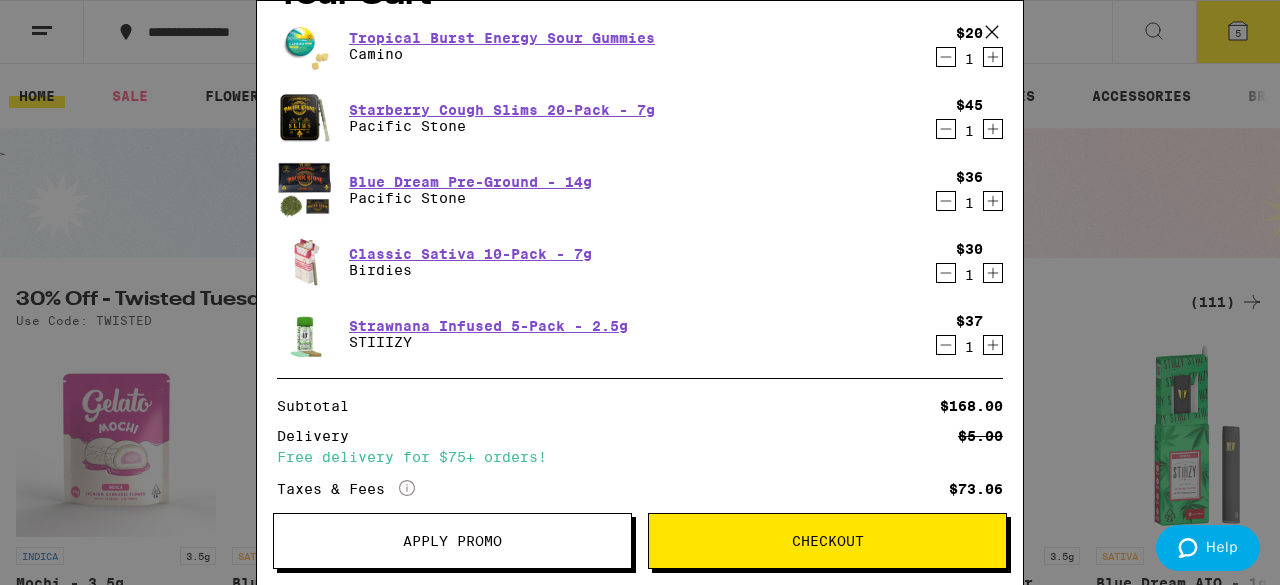 scroll, scrollTop: 48, scrollLeft: 0, axis: vertical 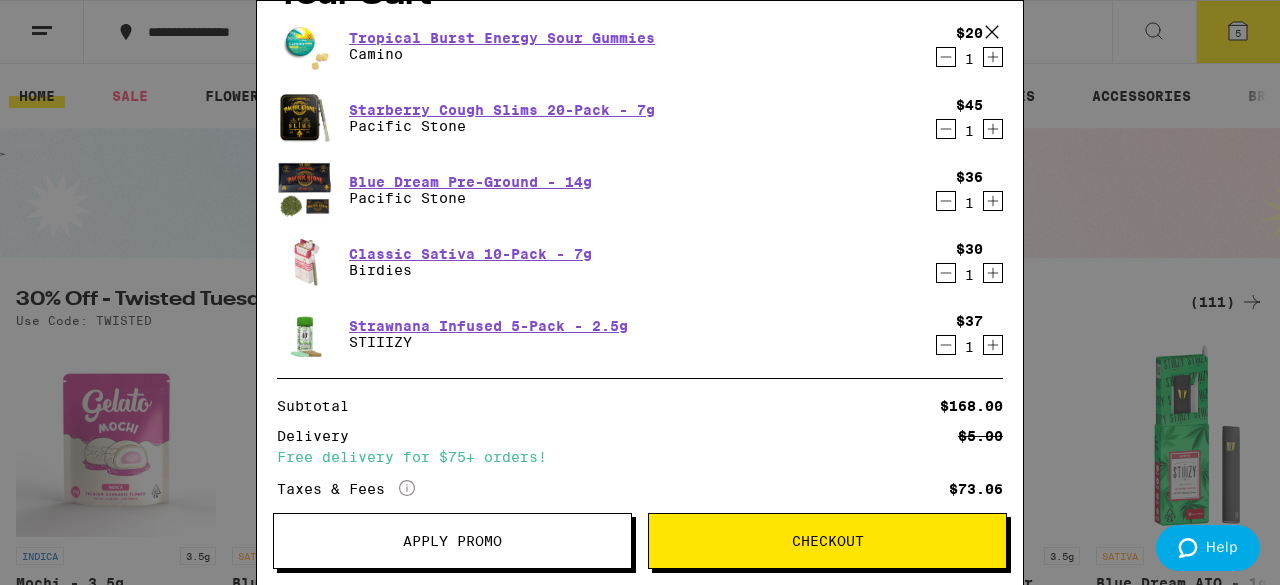click 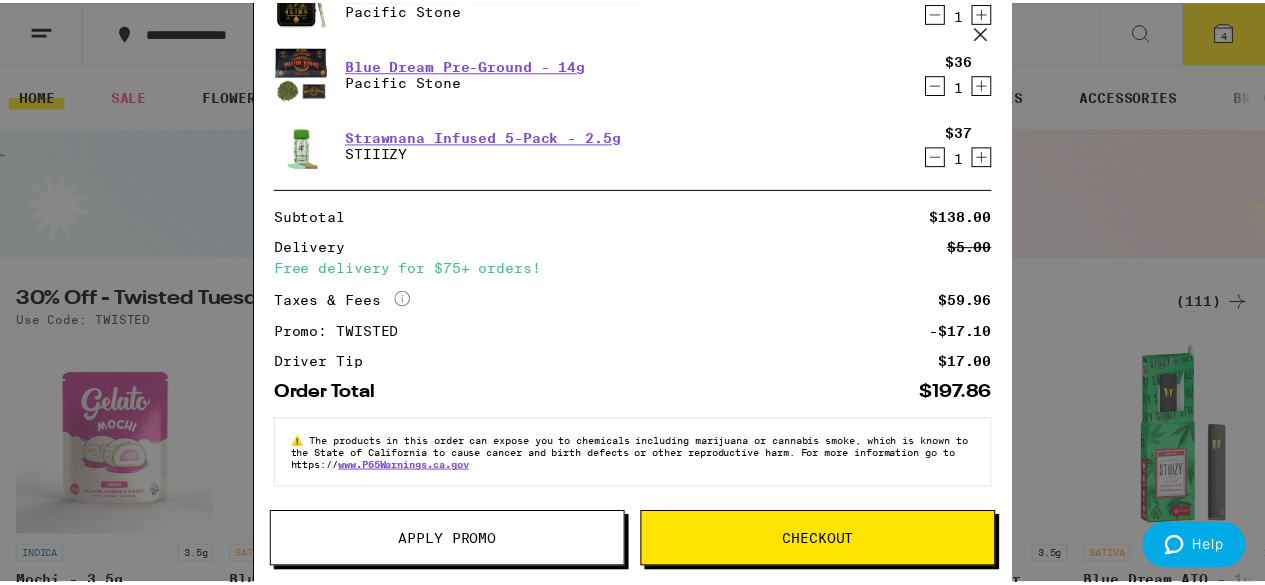 scroll, scrollTop: 168, scrollLeft: 0, axis: vertical 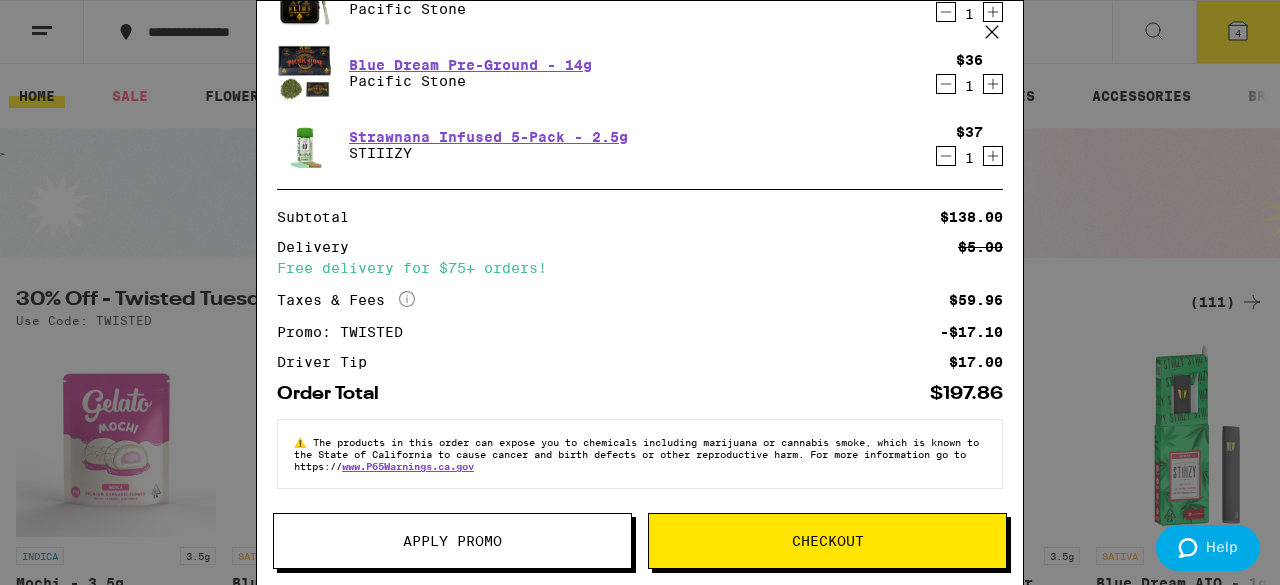 click on "Checkout" at bounding box center [828, 541] 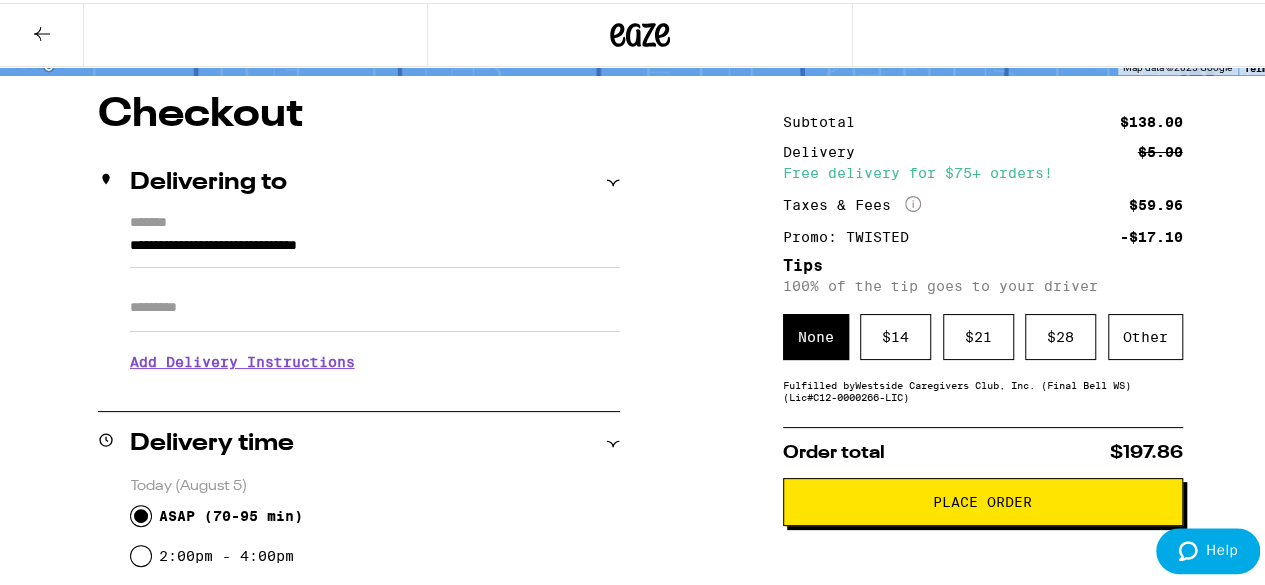 scroll, scrollTop: 151, scrollLeft: 0, axis: vertical 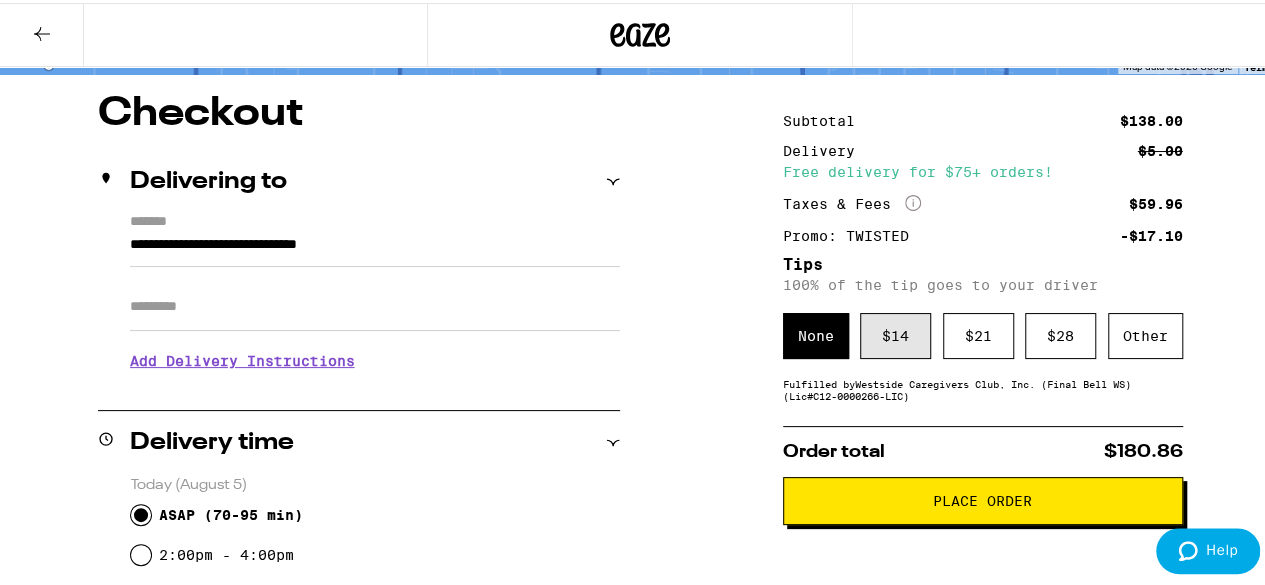 click on "$ 14" at bounding box center [895, 333] 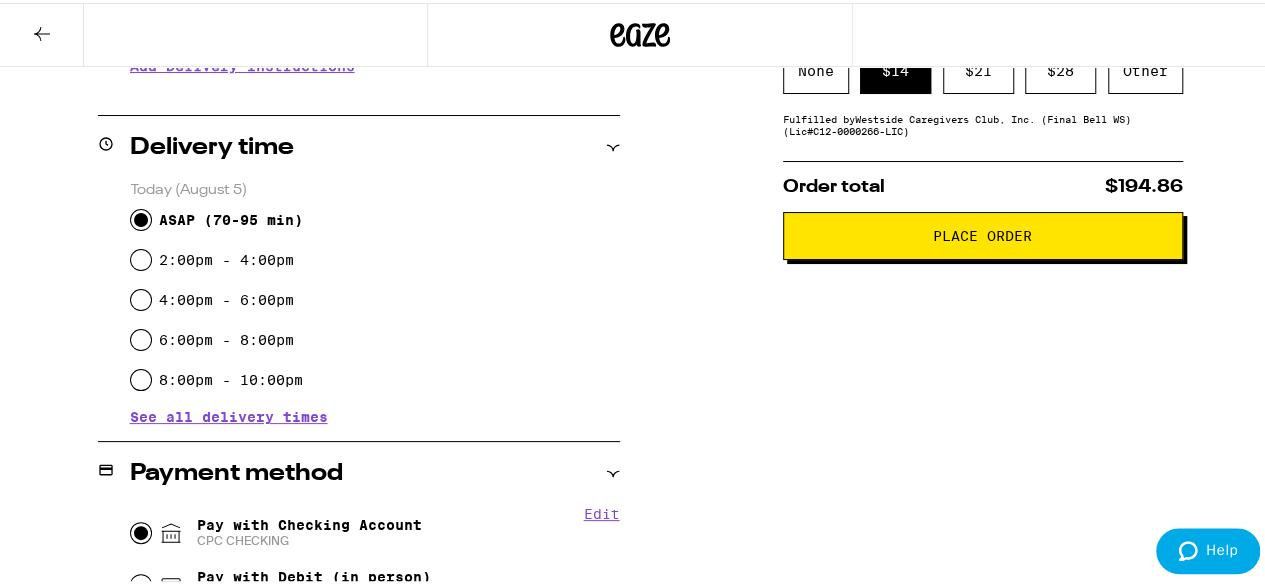 scroll, scrollTop: 444, scrollLeft: 0, axis: vertical 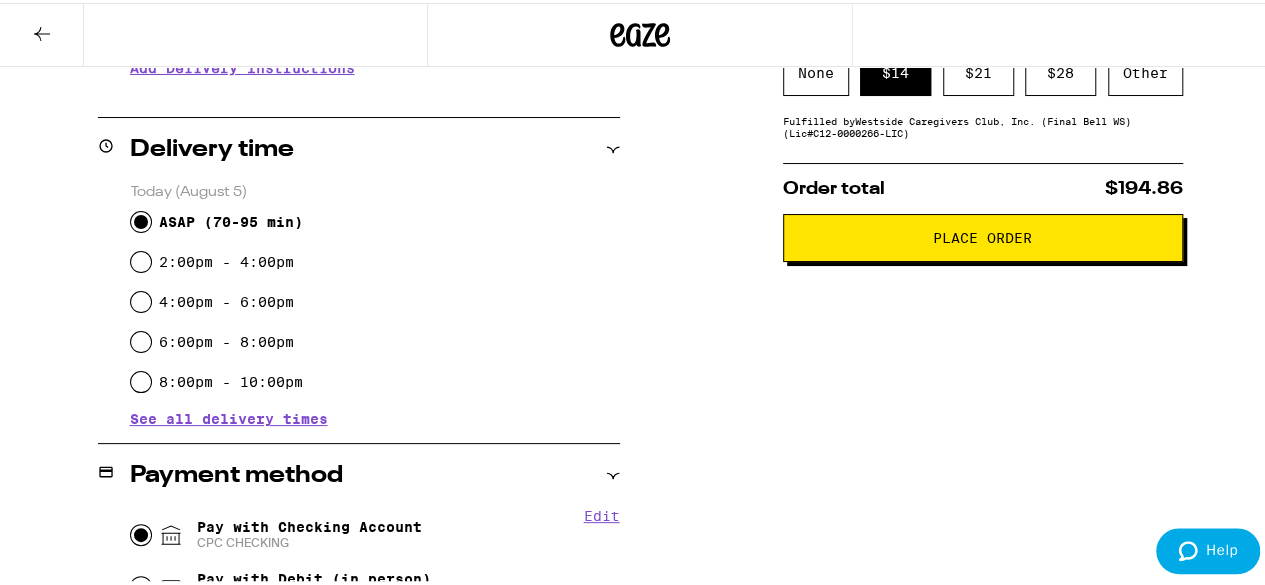 click on "Place Order" at bounding box center (982, 235) 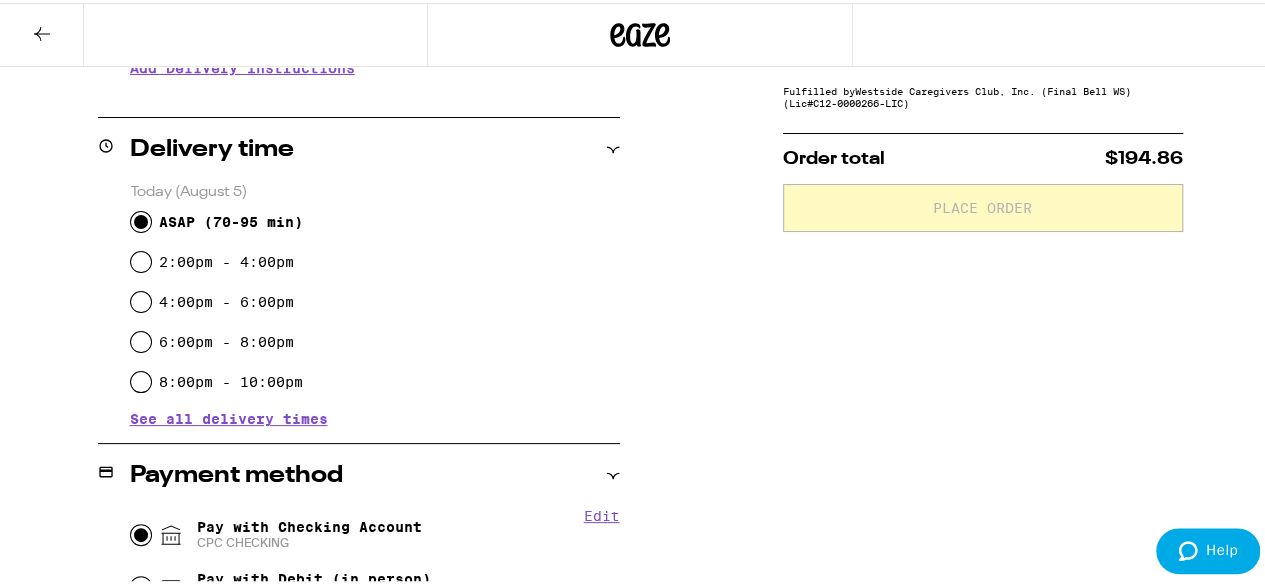 scroll, scrollTop: 0, scrollLeft: 0, axis: both 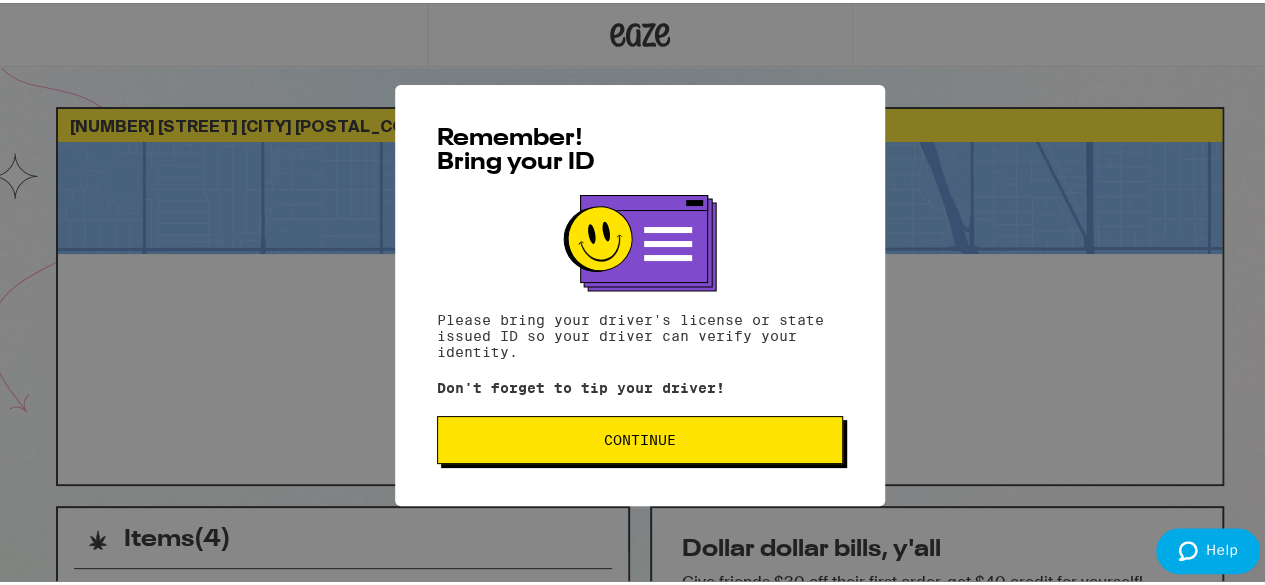 click on "Continue" at bounding box center [640, 437] 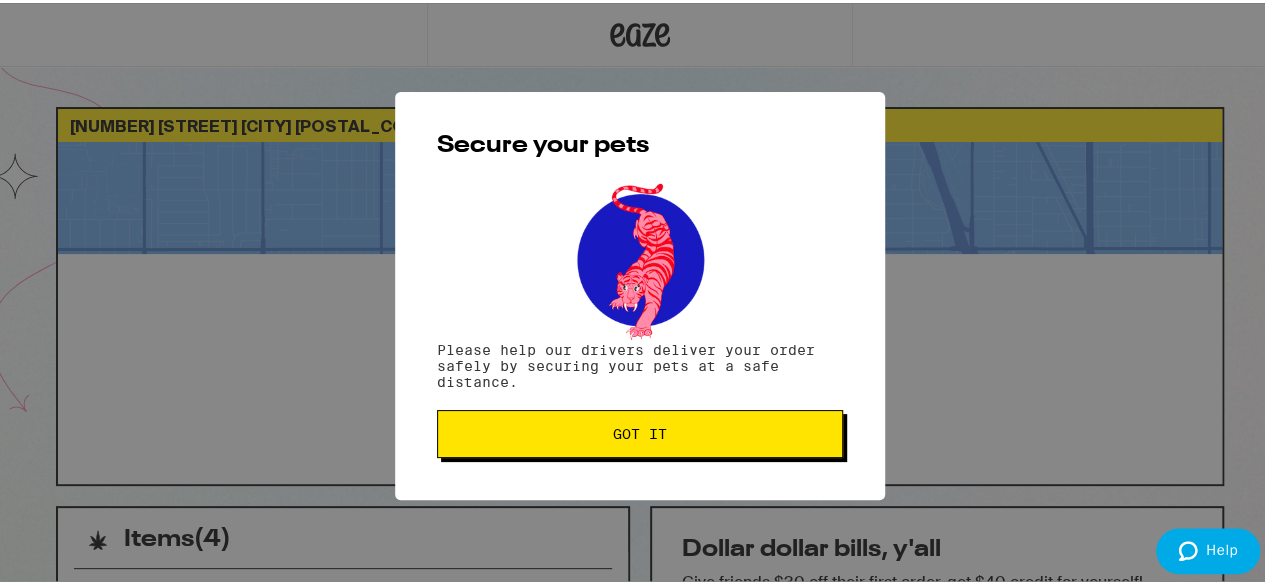 click on "Got it" at bounding box center [640, 431] 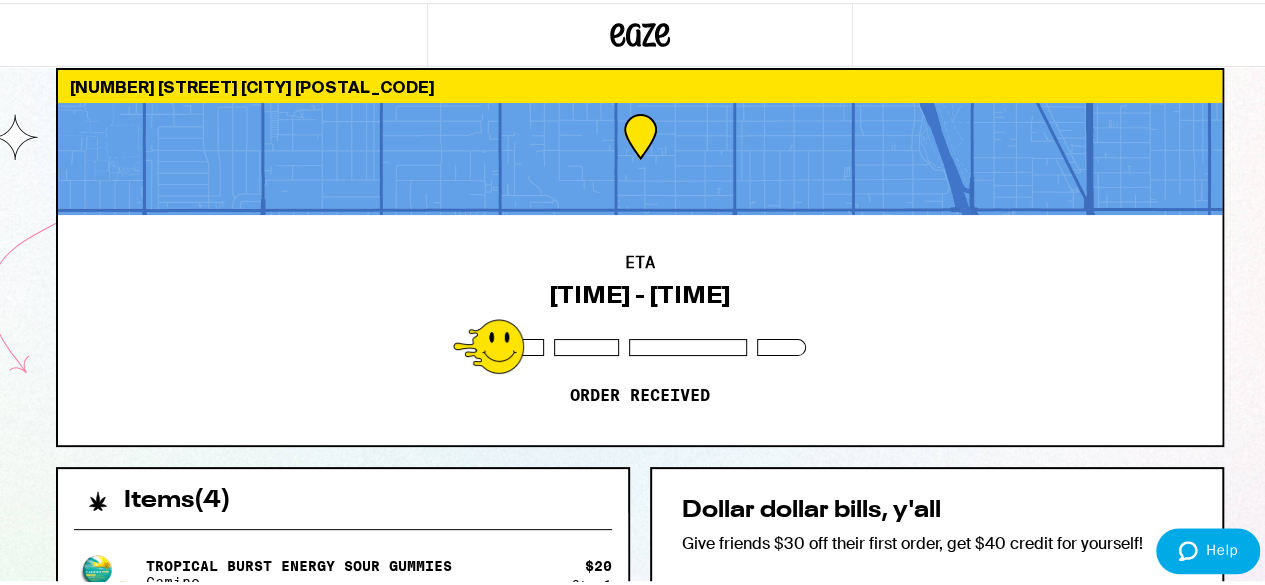 scroll, scrollTop: 0, scrollLeft: 0, axis: both 